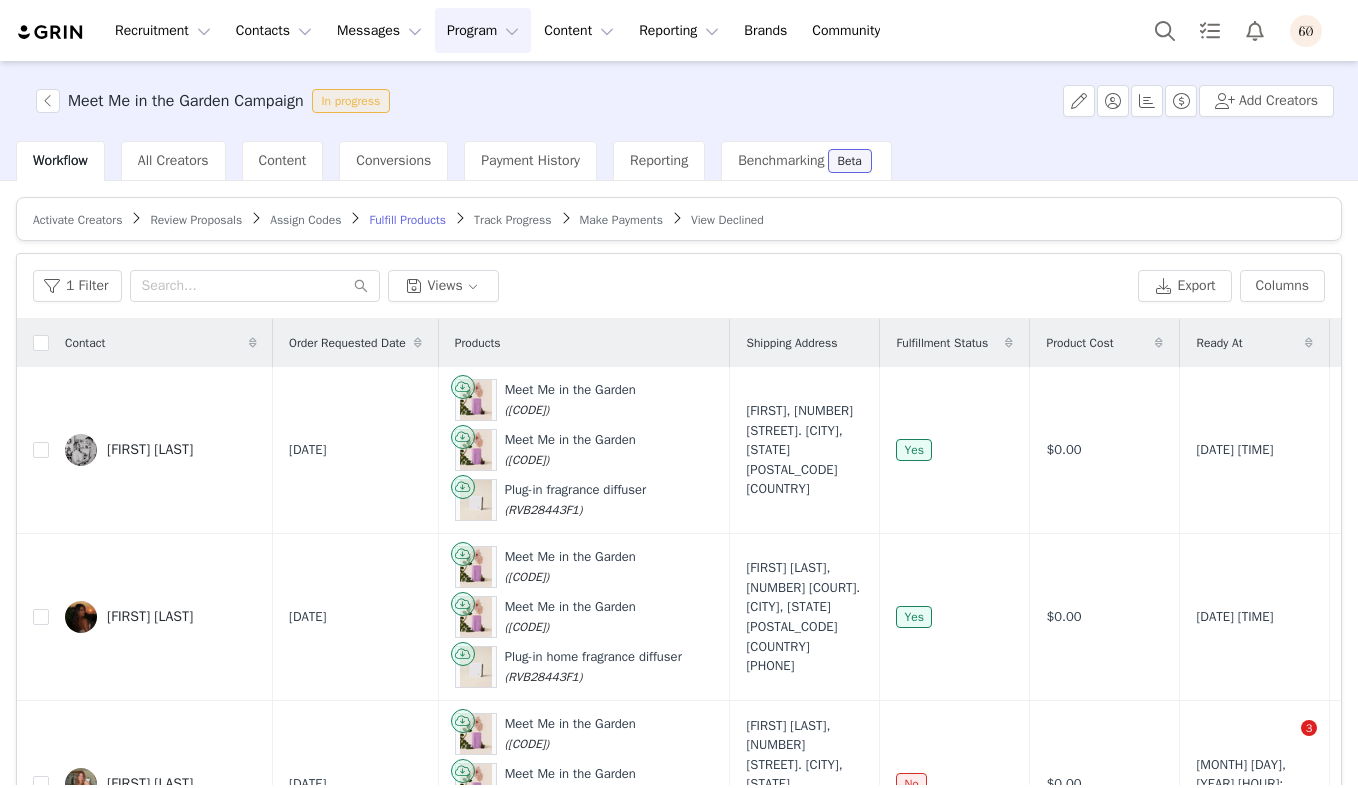 scroll, scrollTop: 0, scrollLeft: 0, axis: both 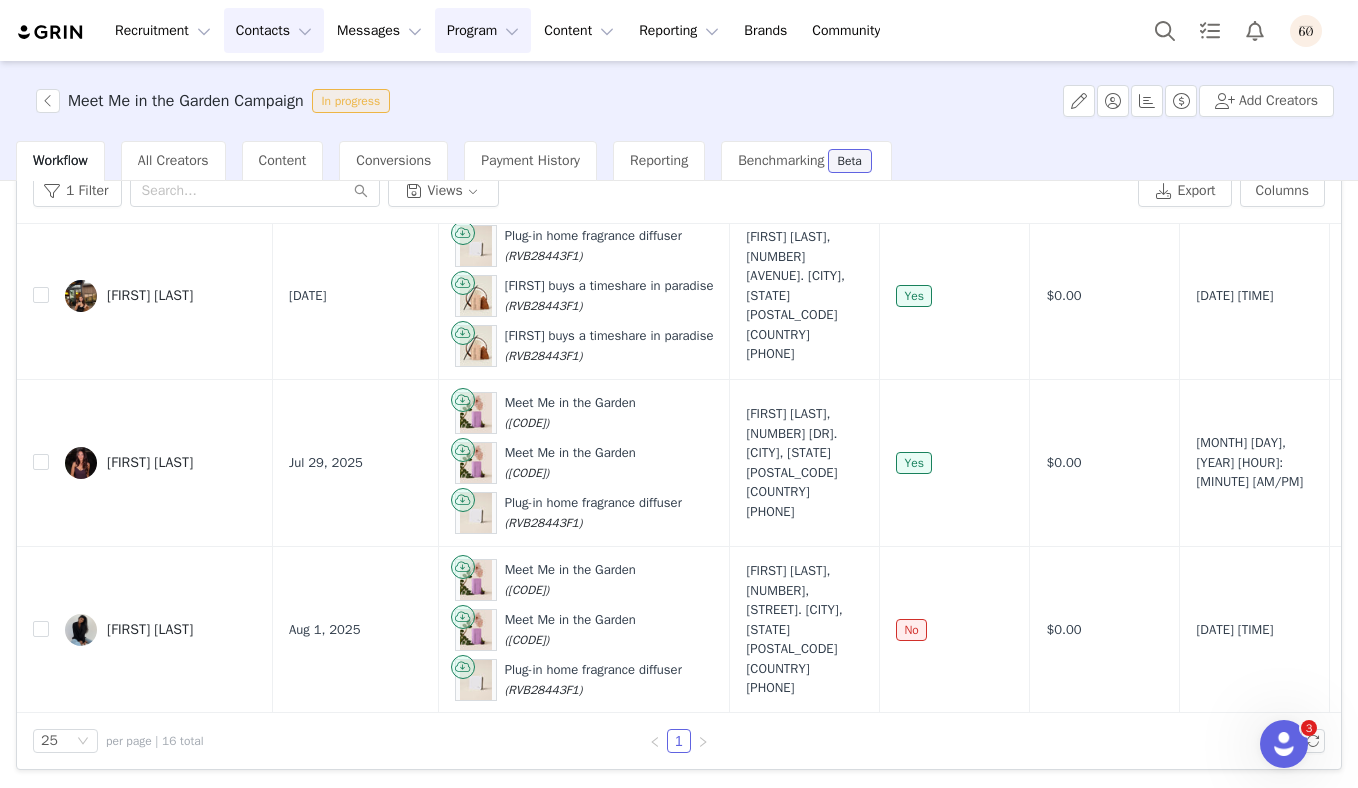 click on "Contacts Contacts" at bounding box center (274, 30) 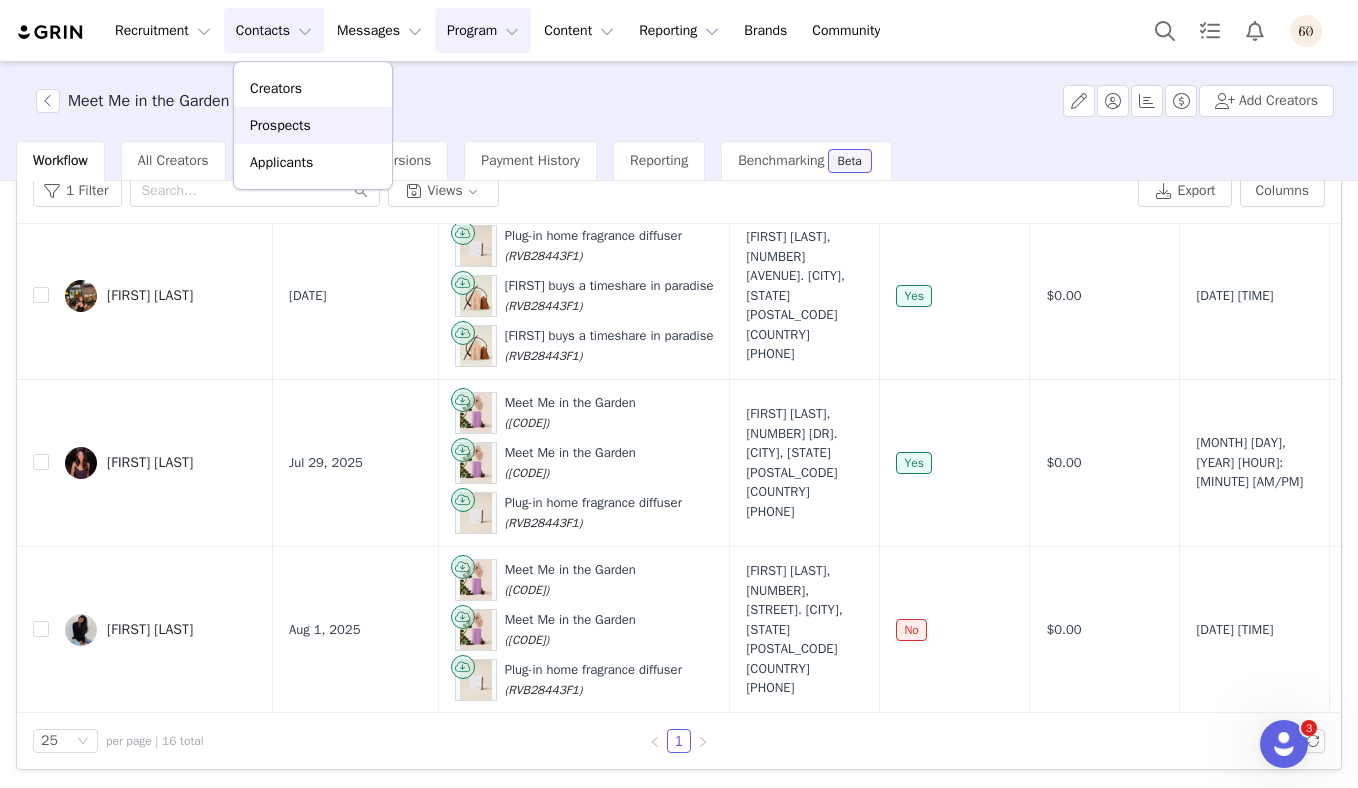 click on "Prospects" at bounding box center (280, 125) 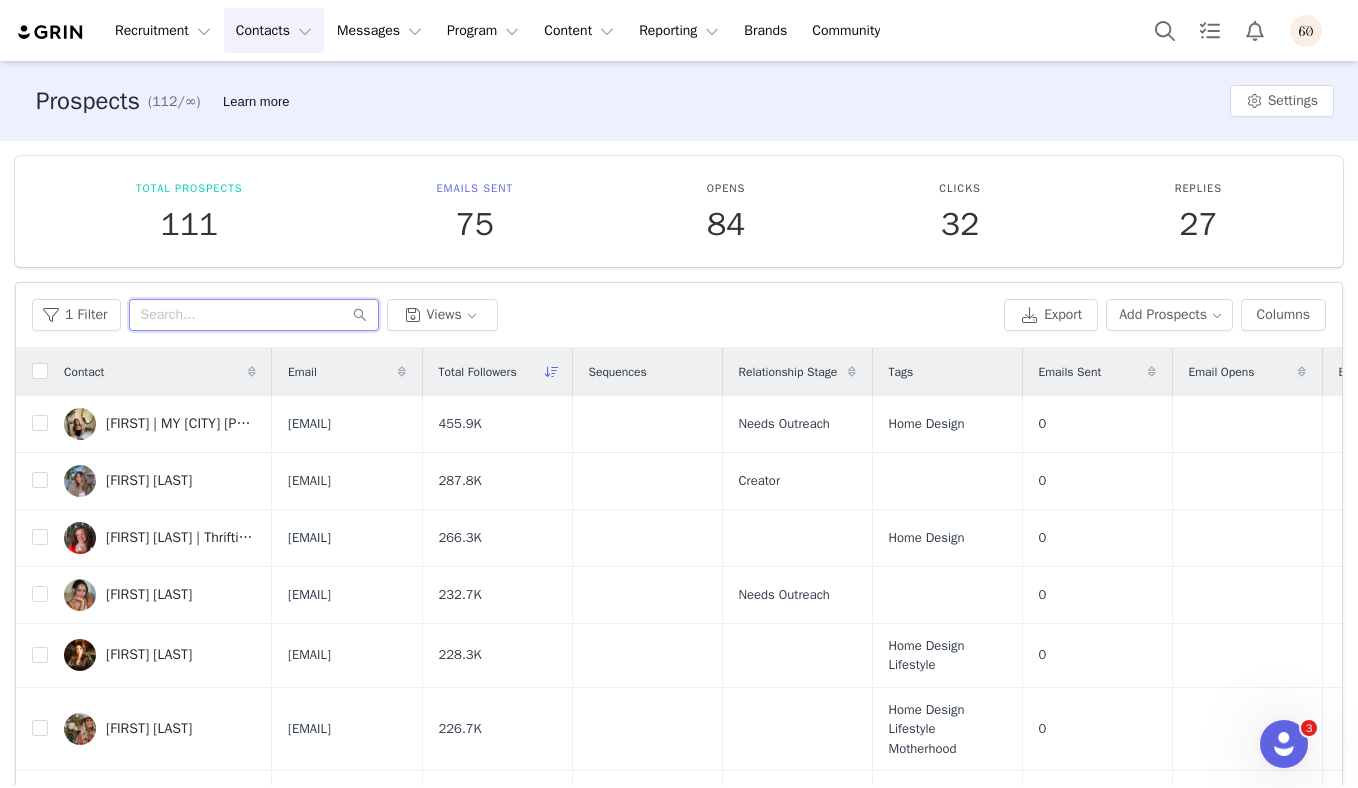 click at bounding box center [254, 315] 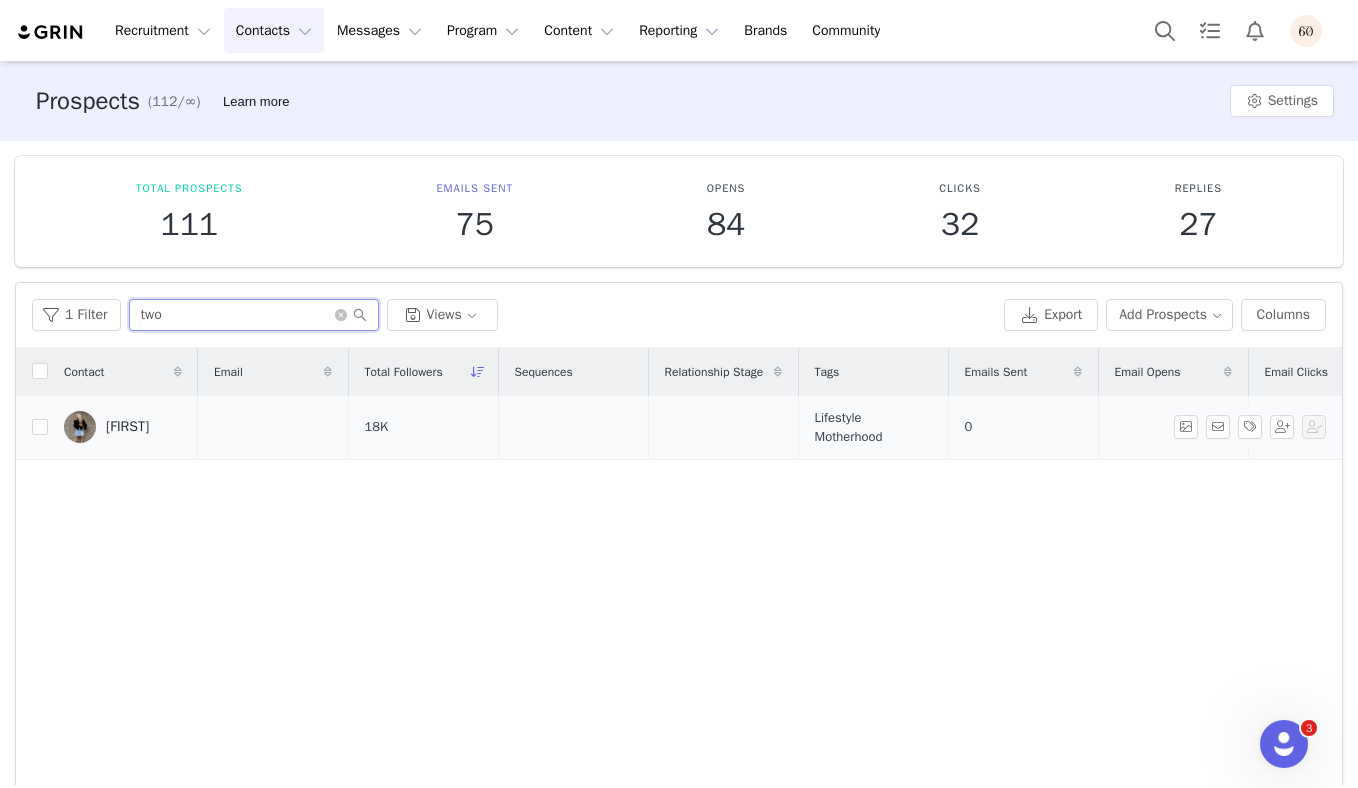 type on "two" 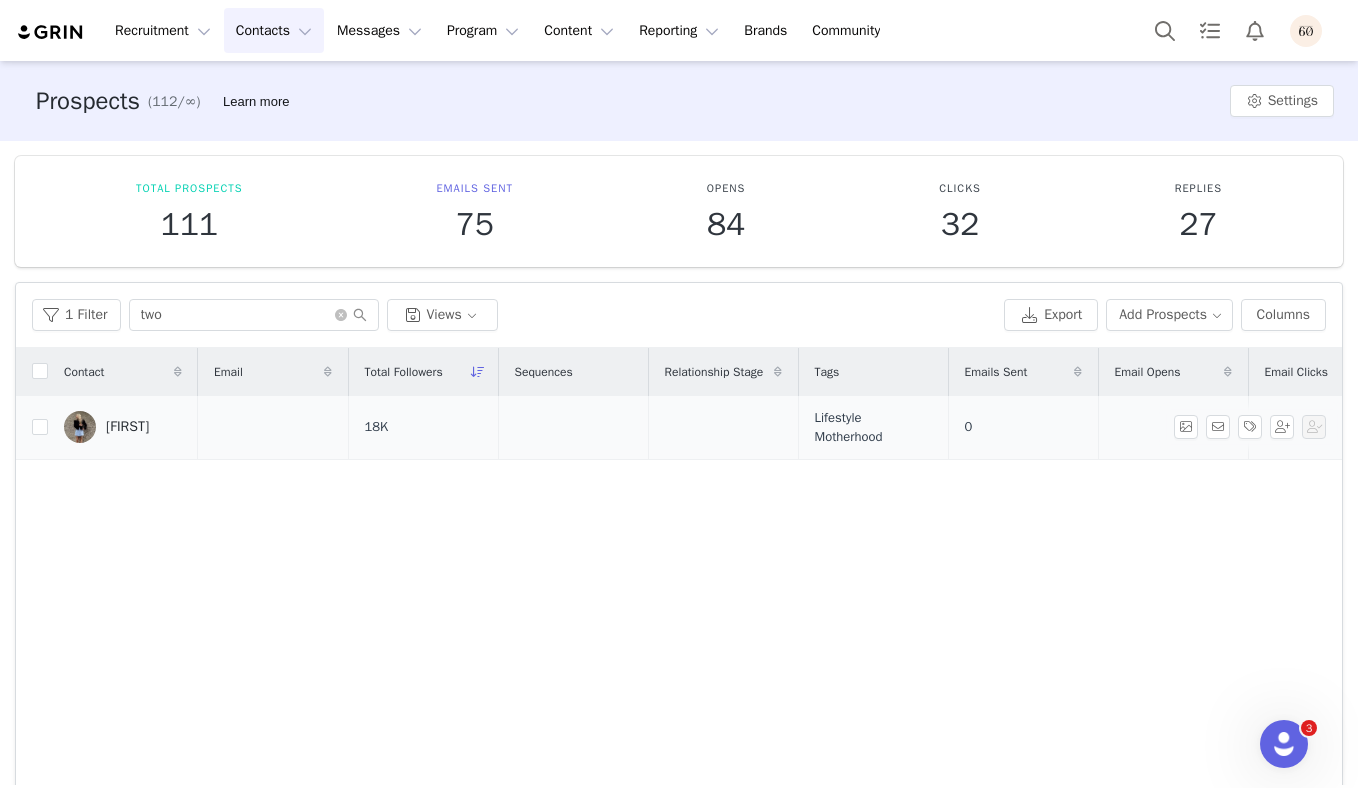 click on "[FIRST]" at bounding box center [127, 427] 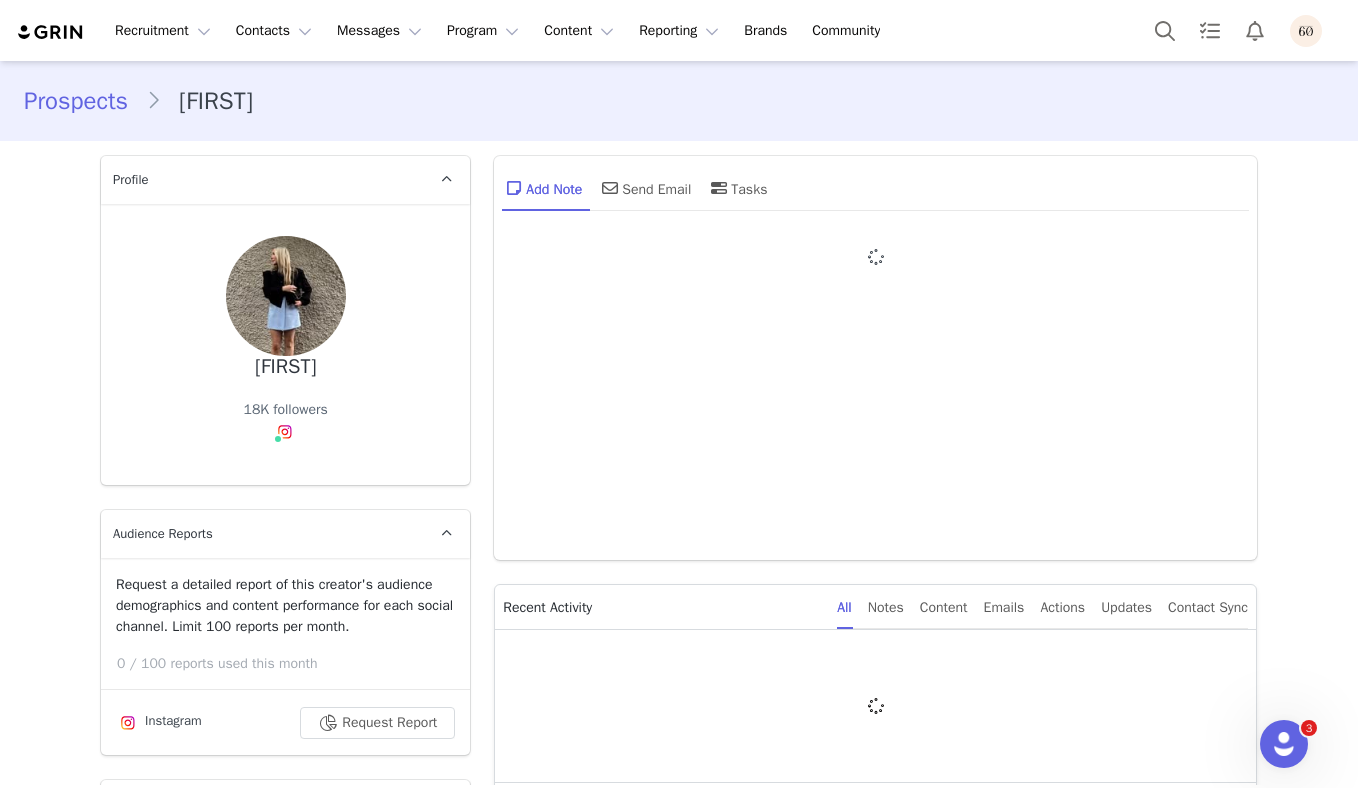type on "+1 (United States)" 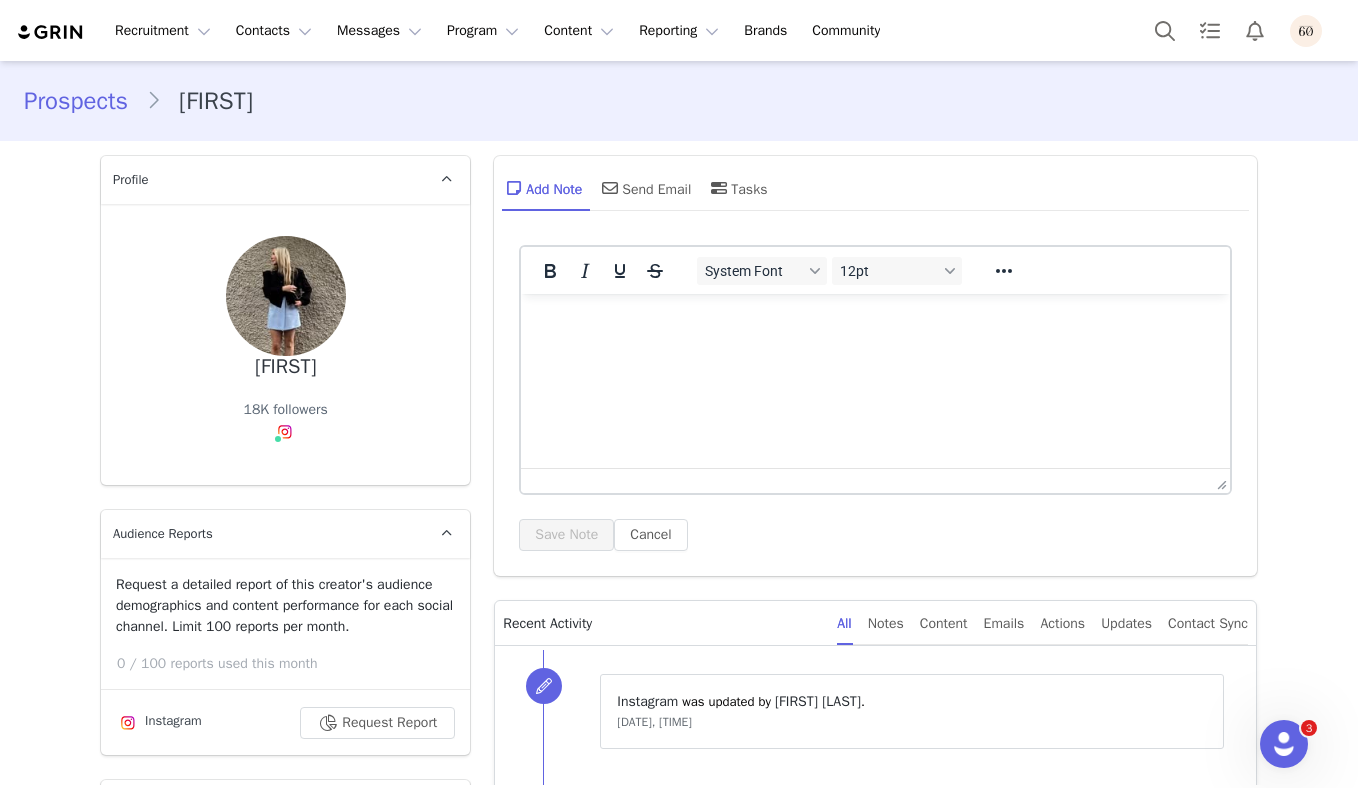 scroll, scrollTop: 0, scrollLeft: 0, axis: both 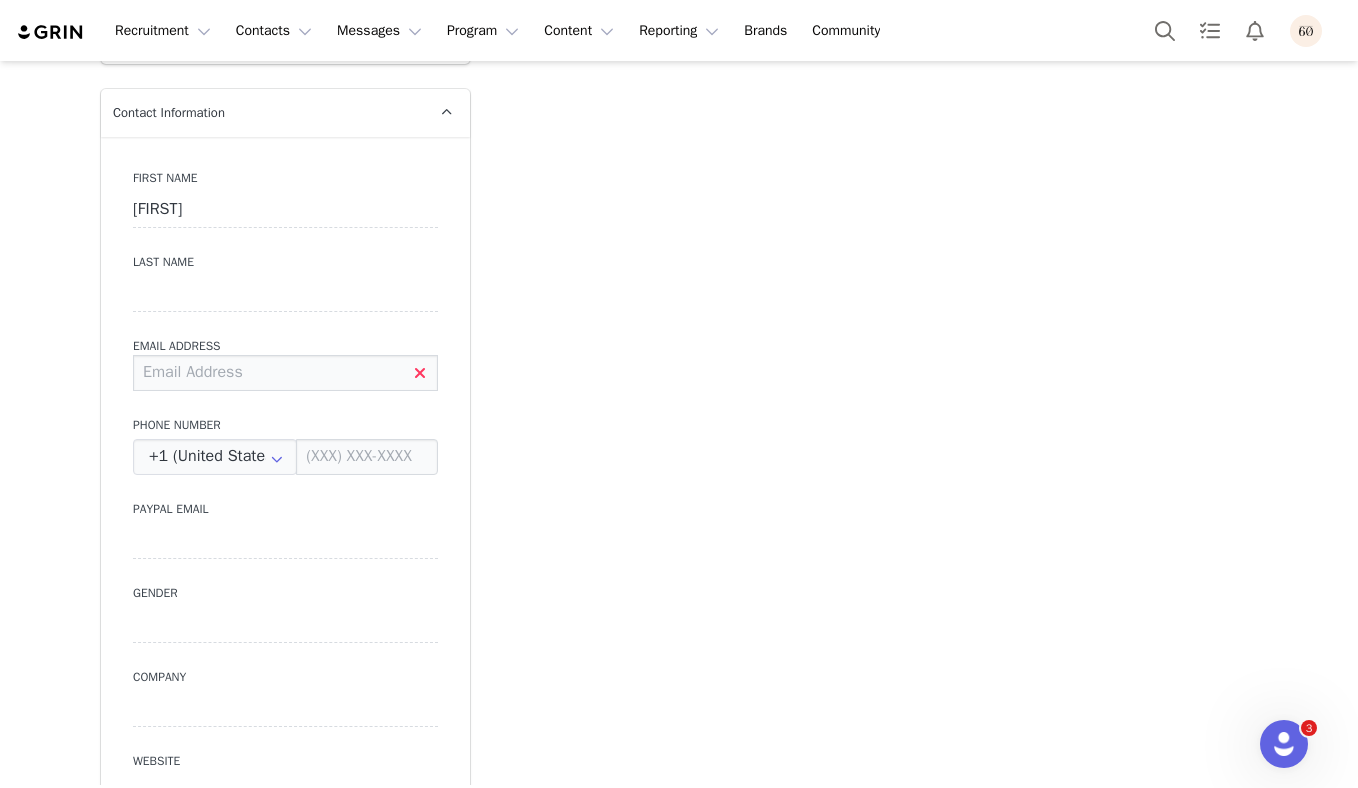 click at bounding box center (285, 373) 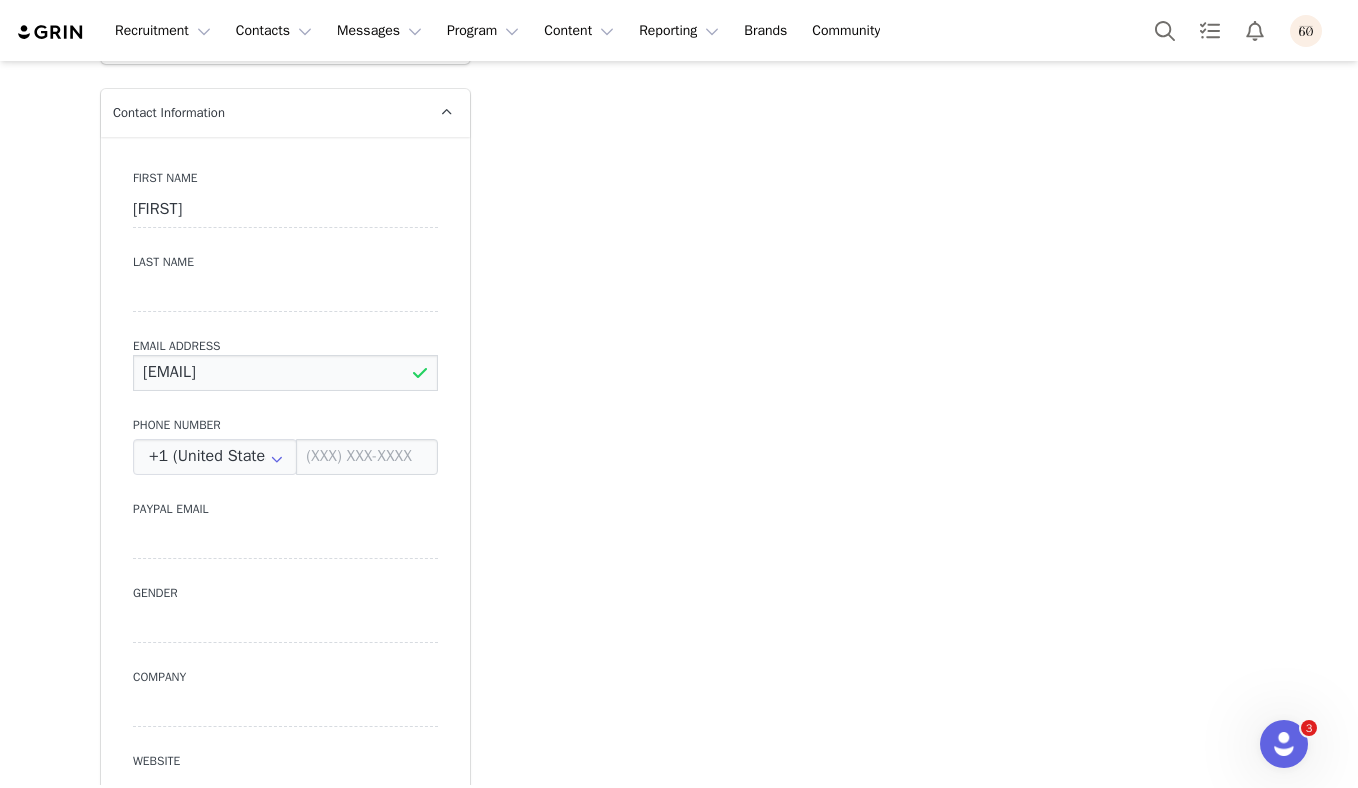 type on "[EMAIL]" 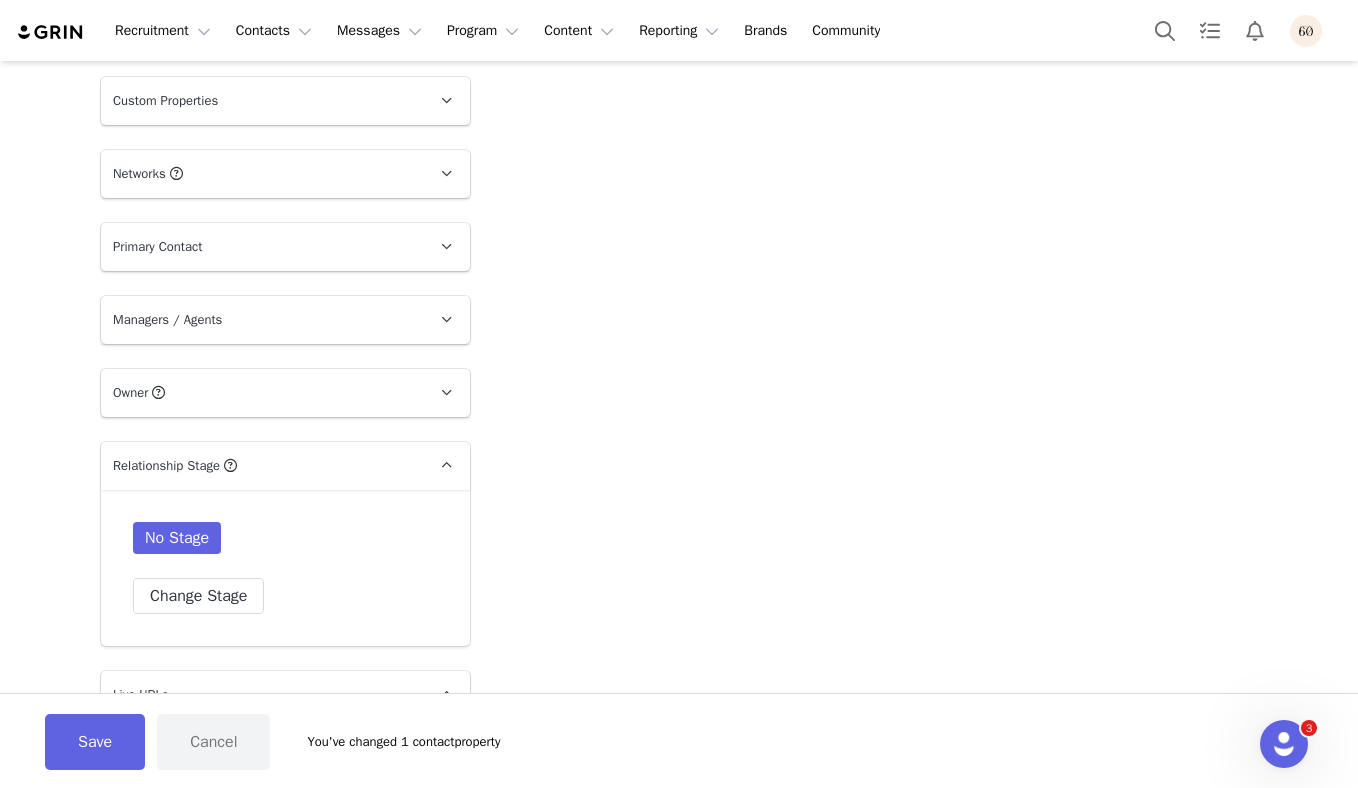 scroll, scrollTop: 2188, scrollLeft: 0, axis: vertical 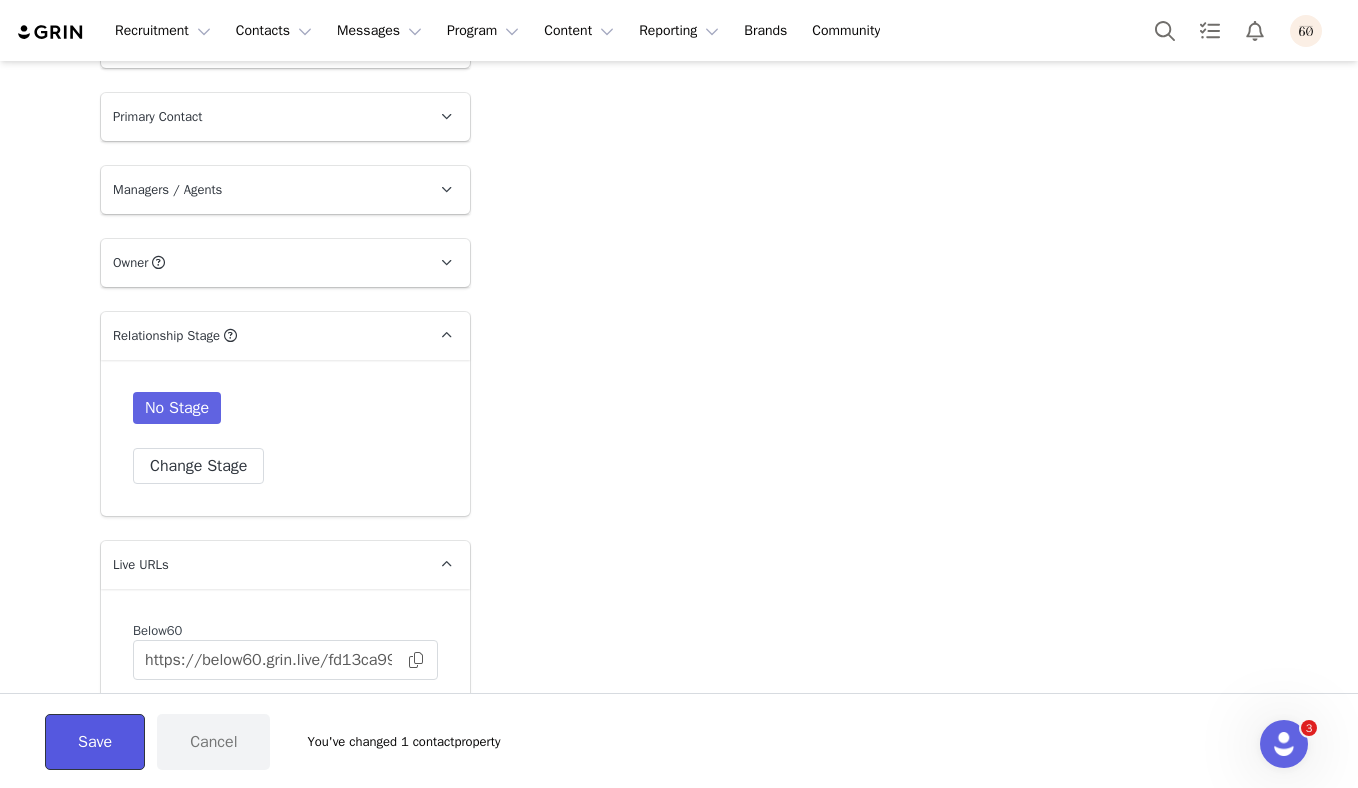 click on "Save" at bounding box center (95, 742) 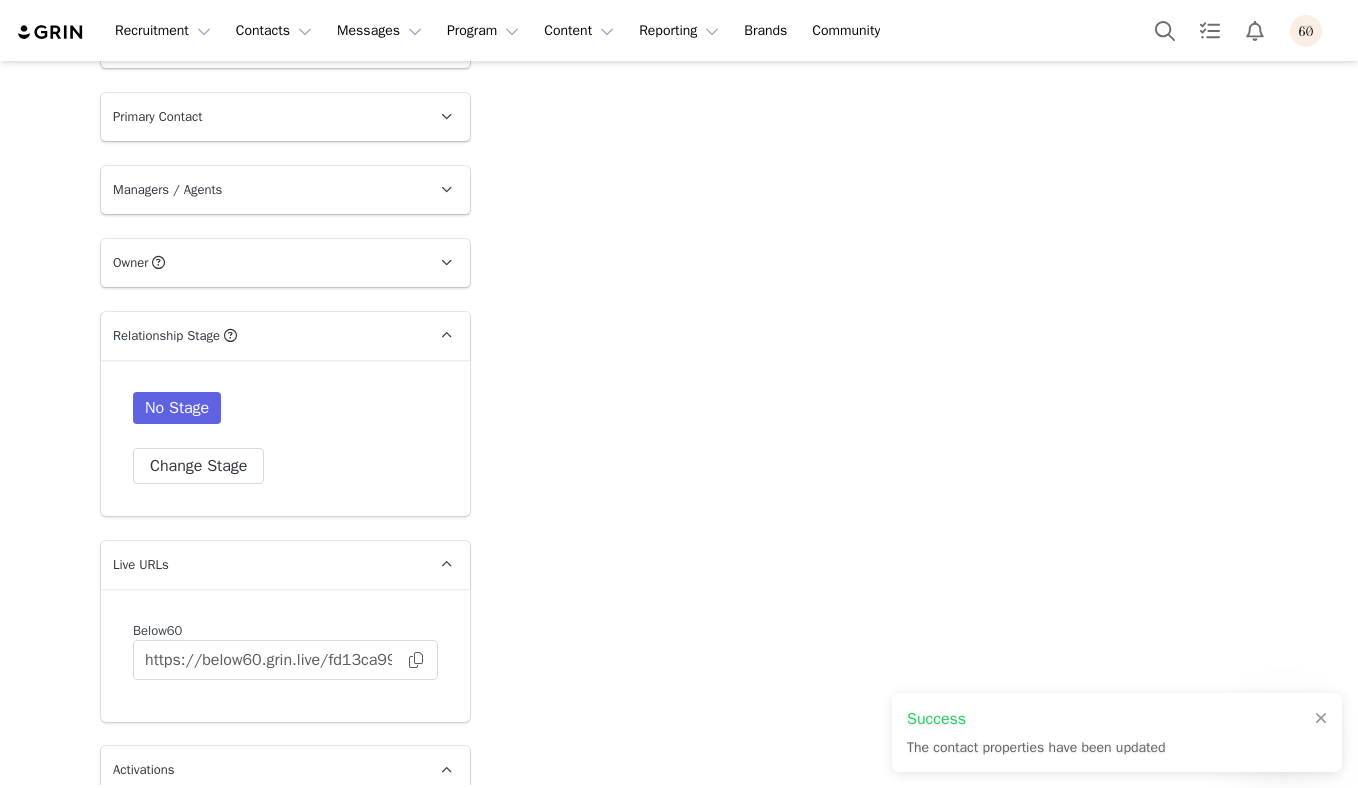 scroll, scrollTop: 1483, scrollLeft: 0, axis: vertical 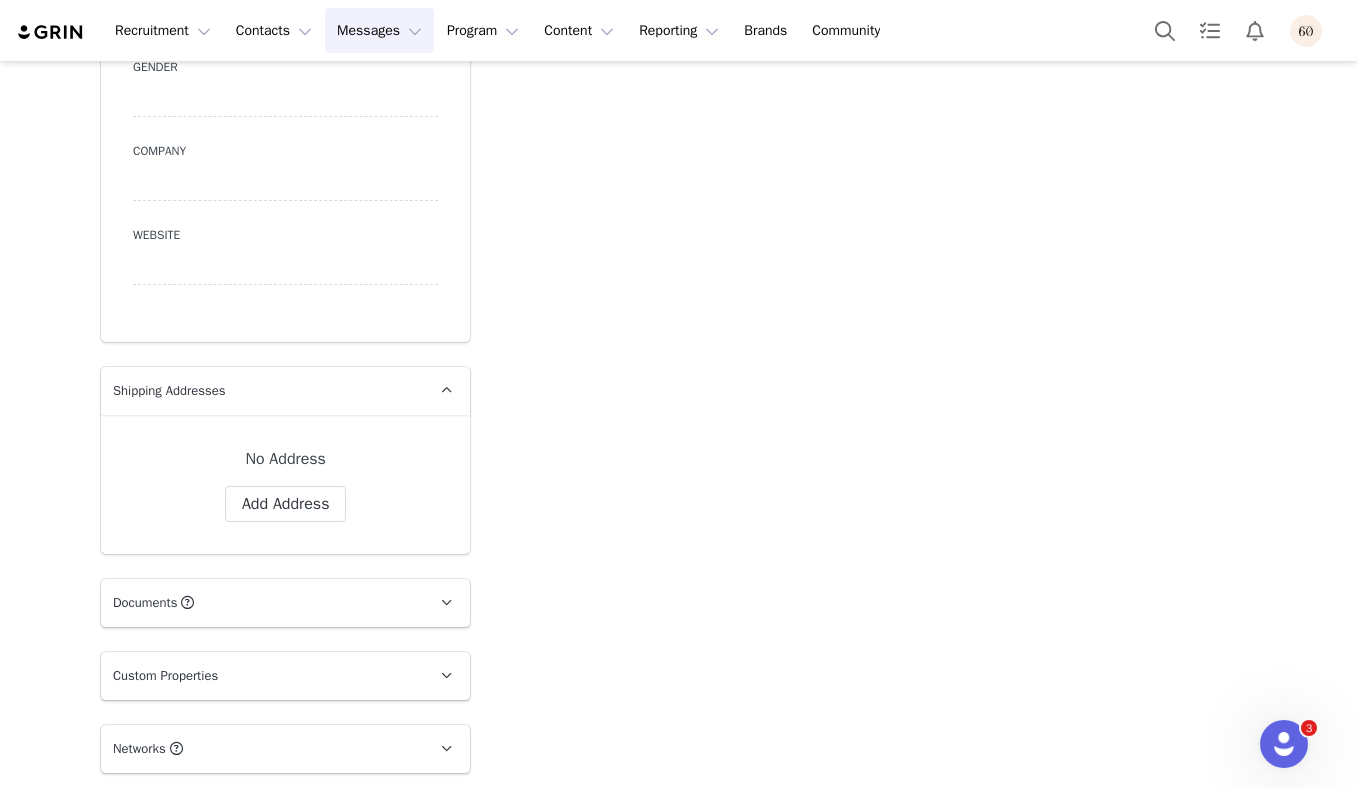 click on "Messages Messages" at bounding box center (379, 30) 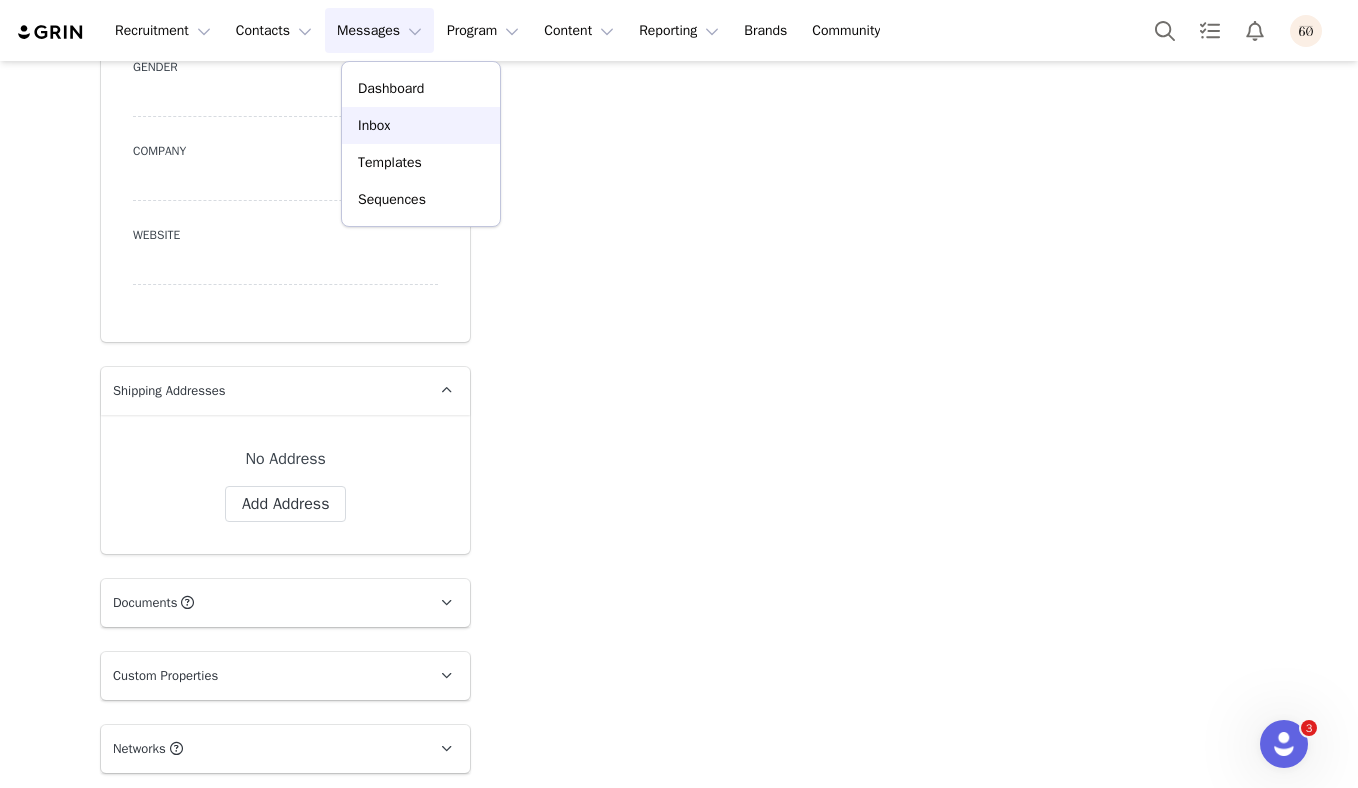 click on "Inbox" at bounding box center [374, 125] 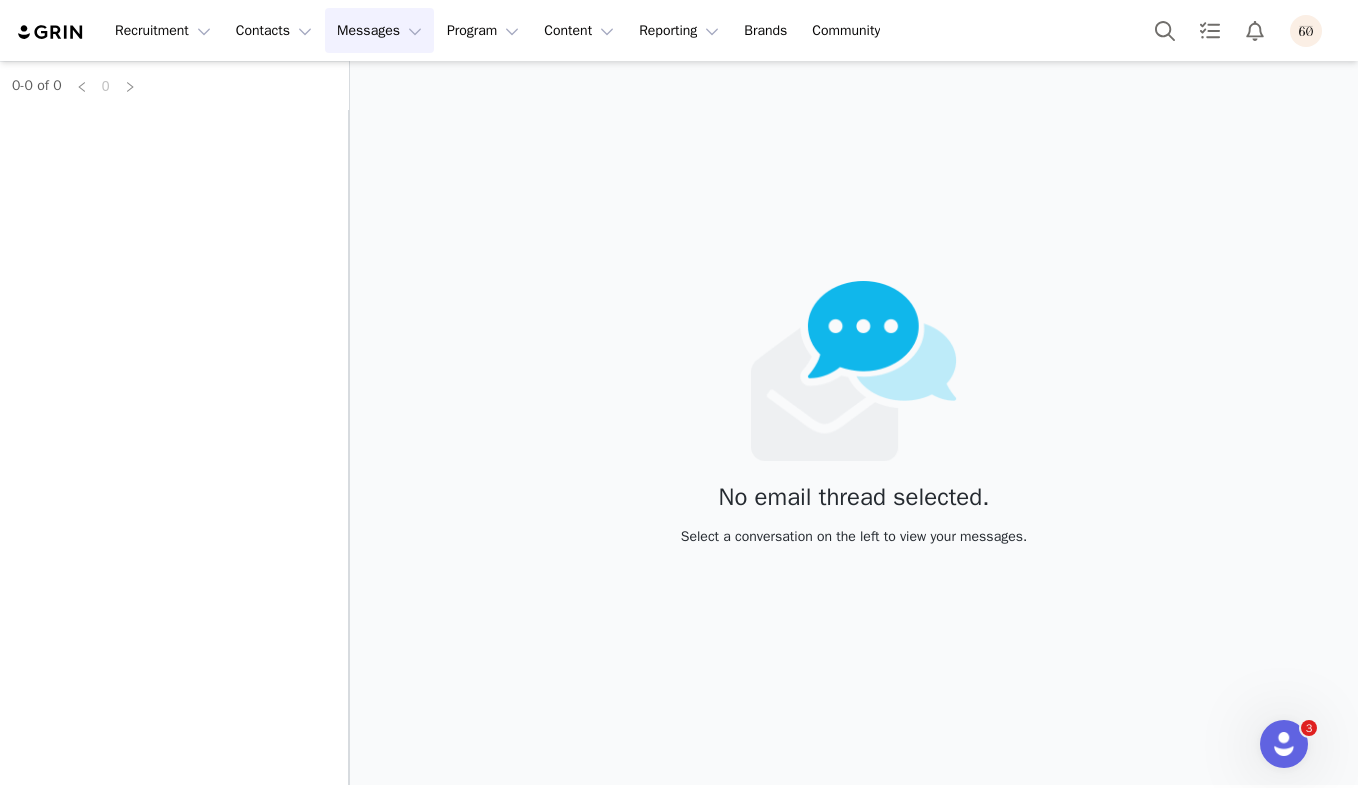 scroll, scrollTop: 0, scrollLeft: 0, axis: both 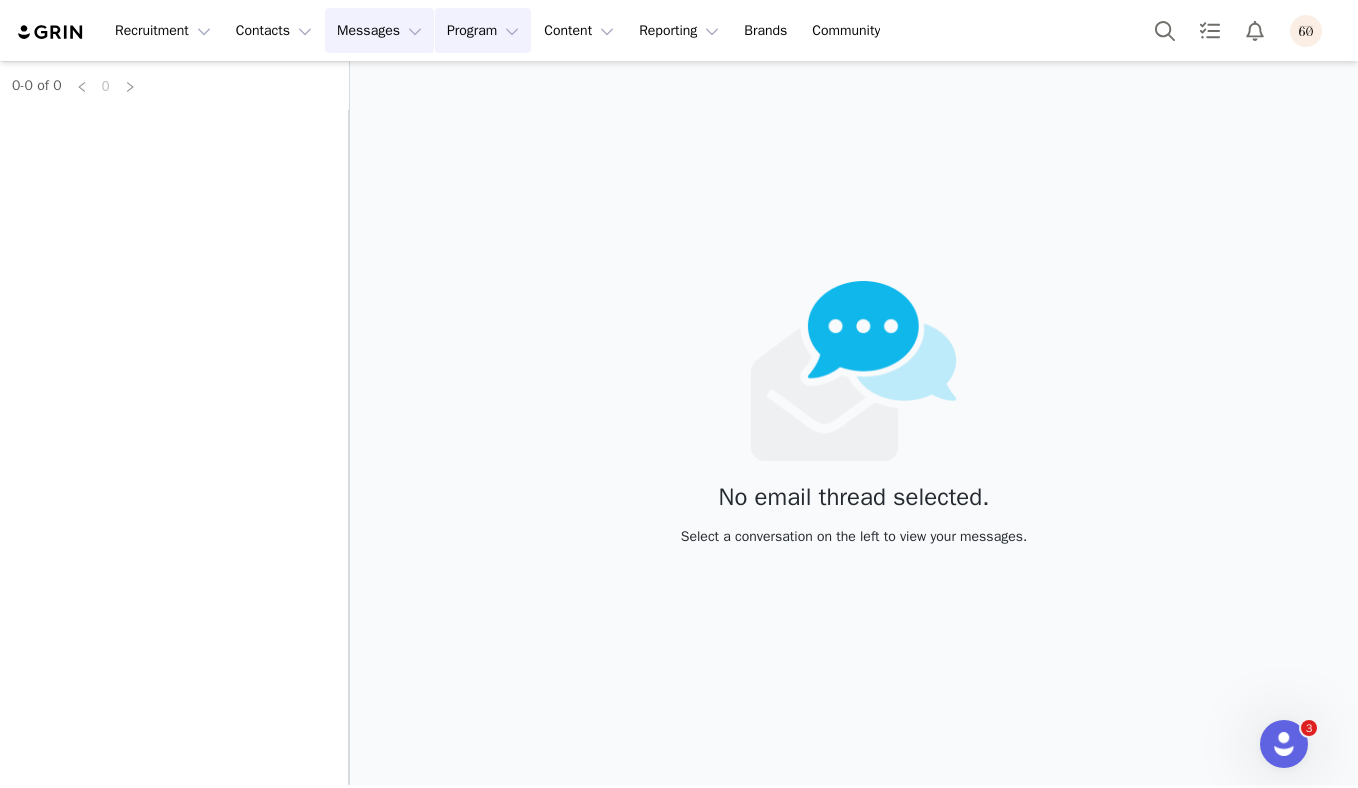 click on "Program Program" at bounding box center [483, 30] 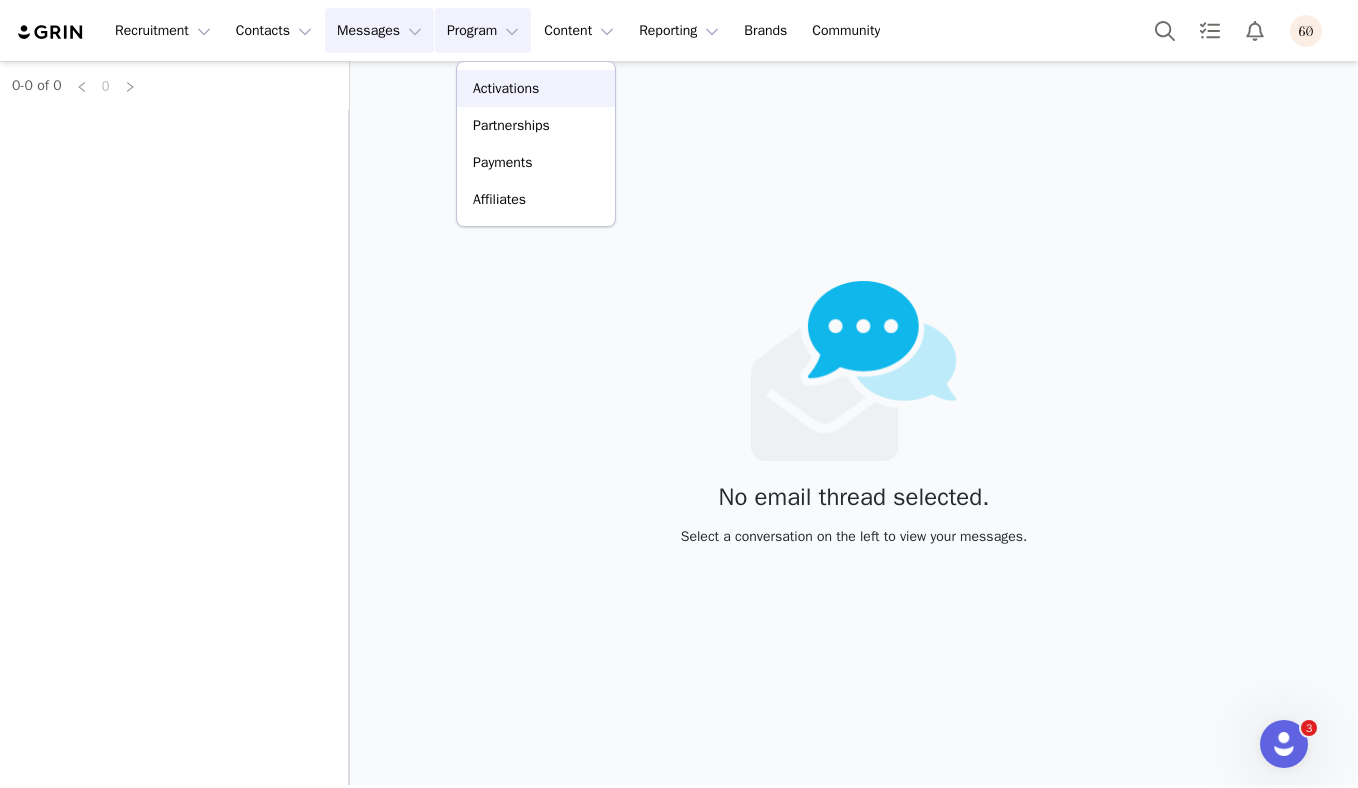 click on "Activations" at bounding box center (506, 88) 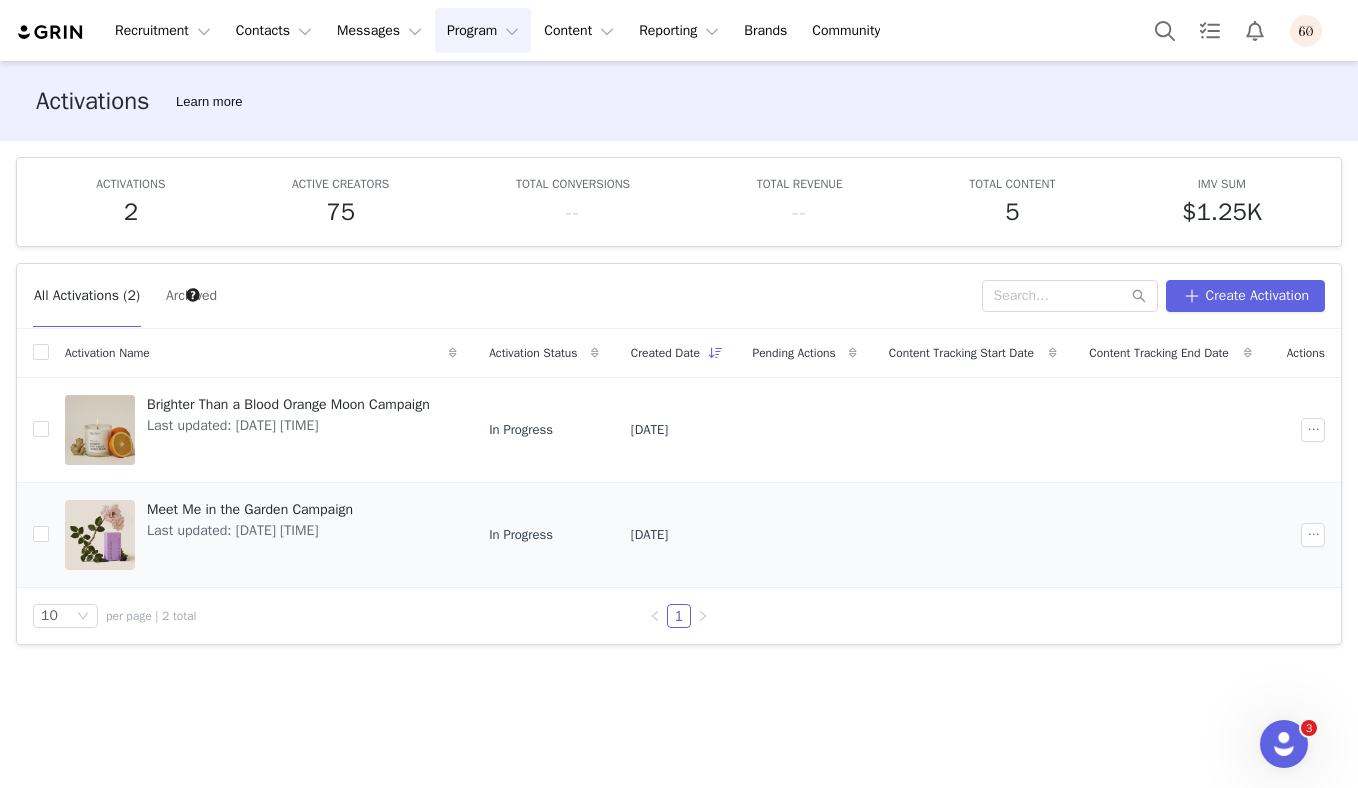 click on "Meet Me in the Garden Campaign" at bounding box center [250, 509] 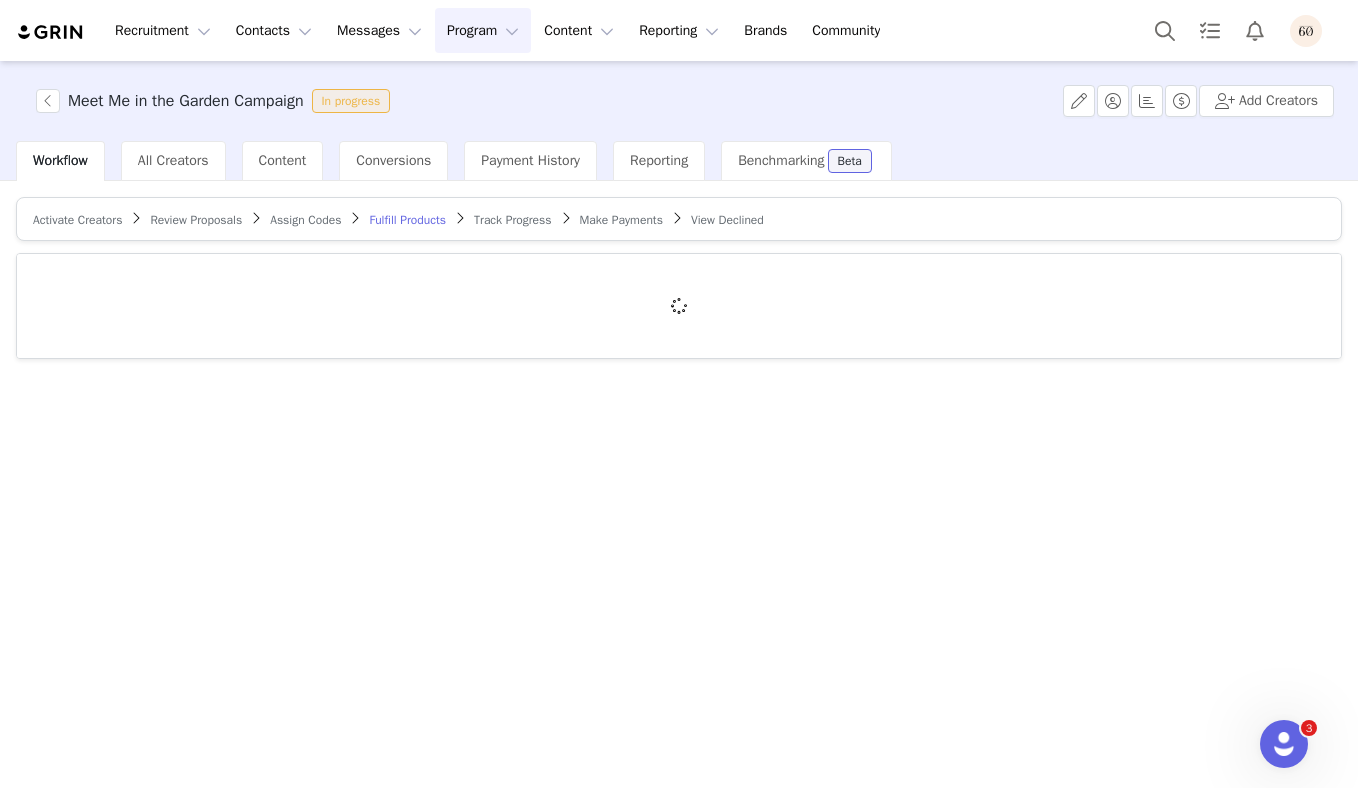 click on "Activate Creators" at bounding box center (77, 220) 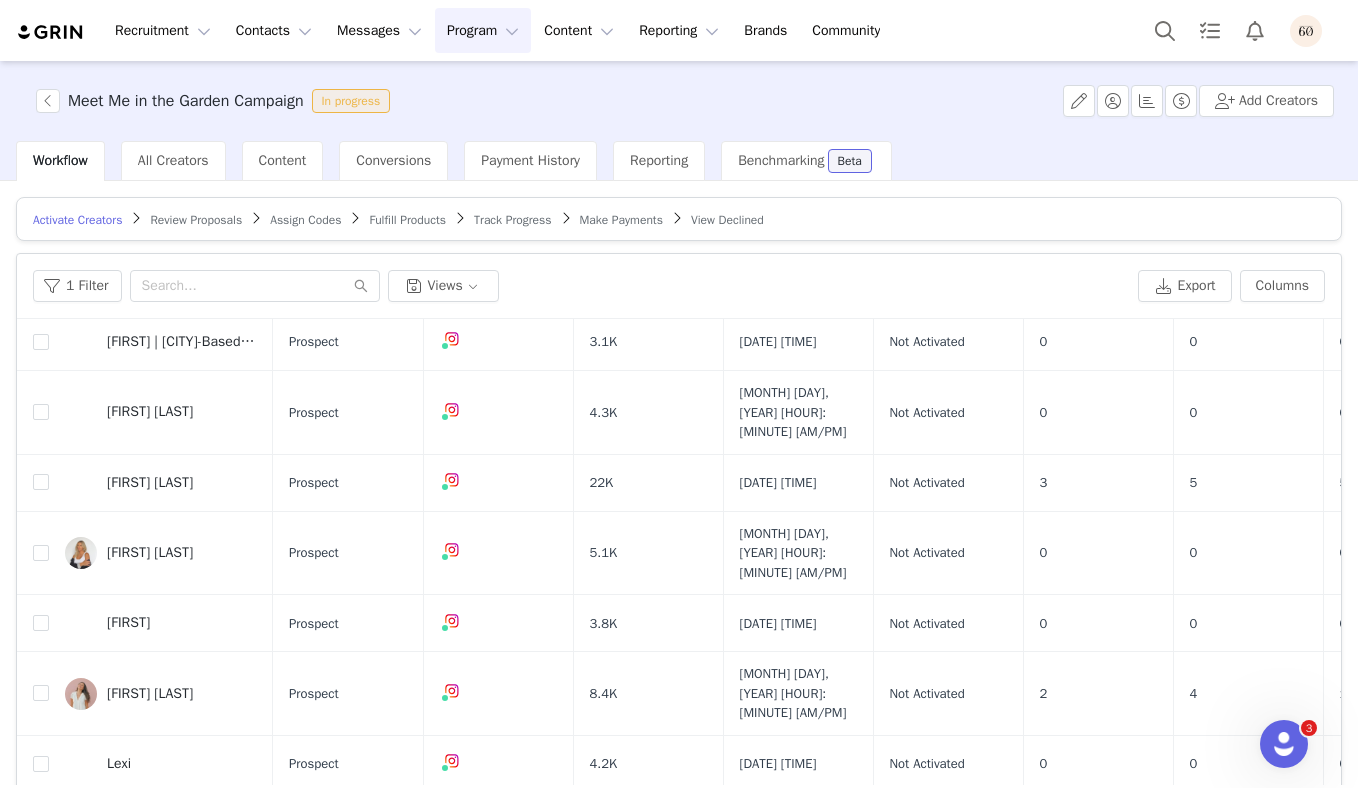 scroll, scrollTop: 1159, scrollLeft: 0, axis: vertical 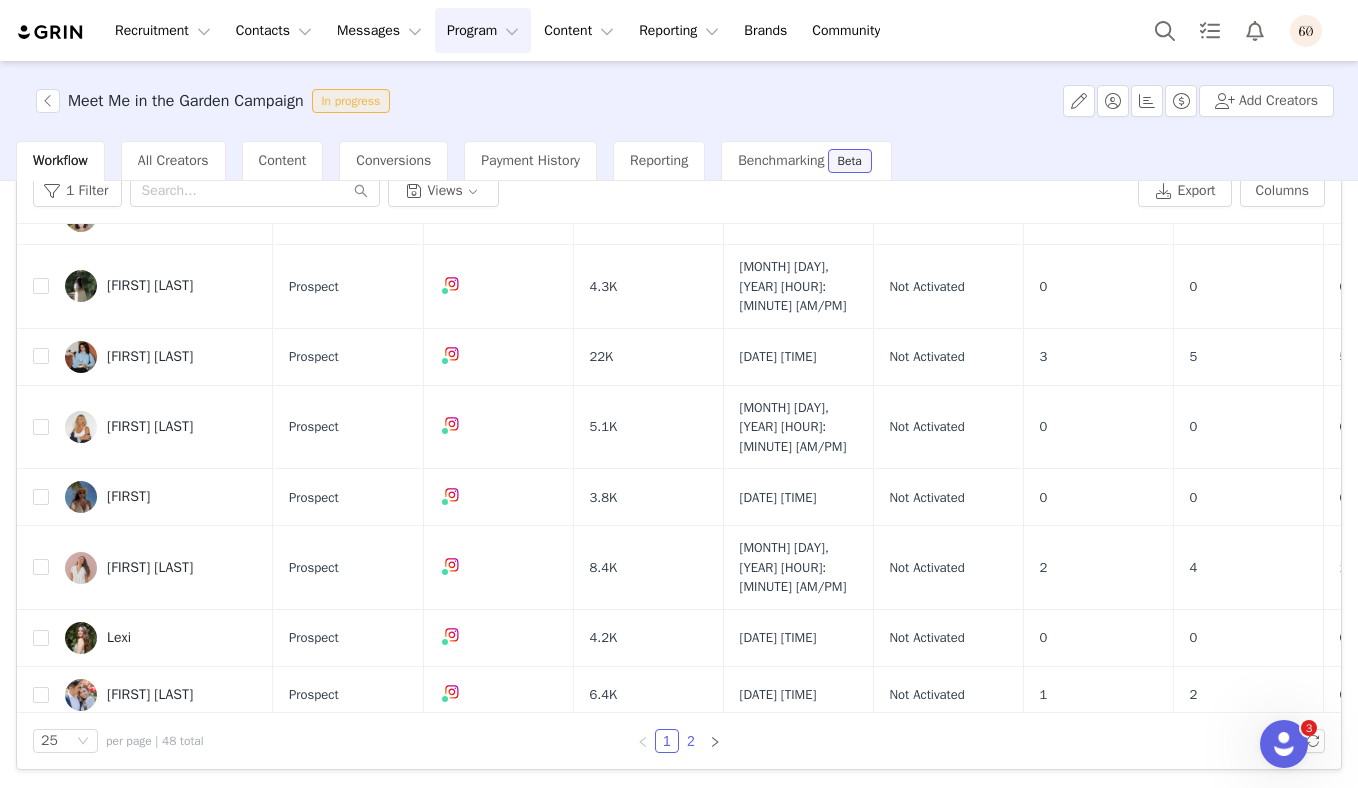 click on "2" at bounding box center [691, 741] 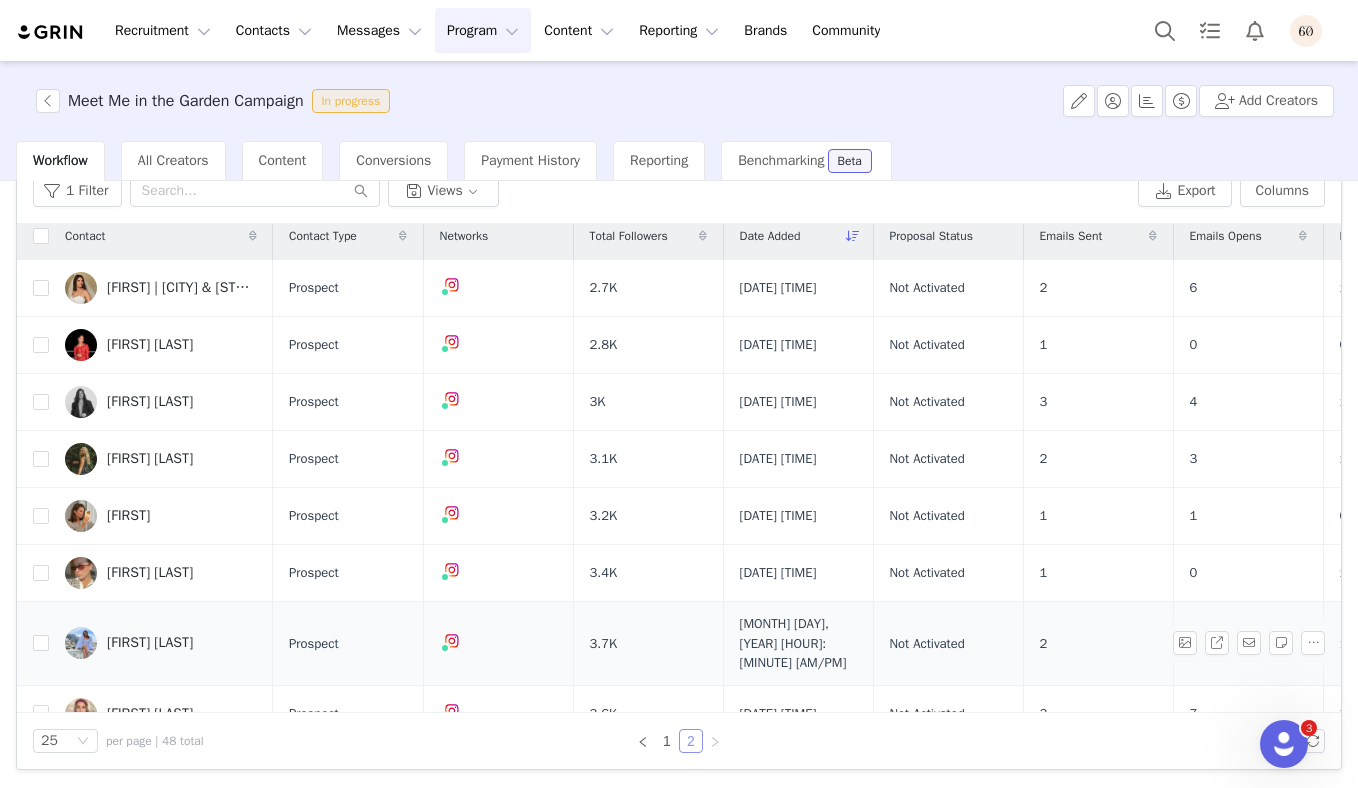 scroll, scrollTop: 0, scrollLeft: 0, axis: both 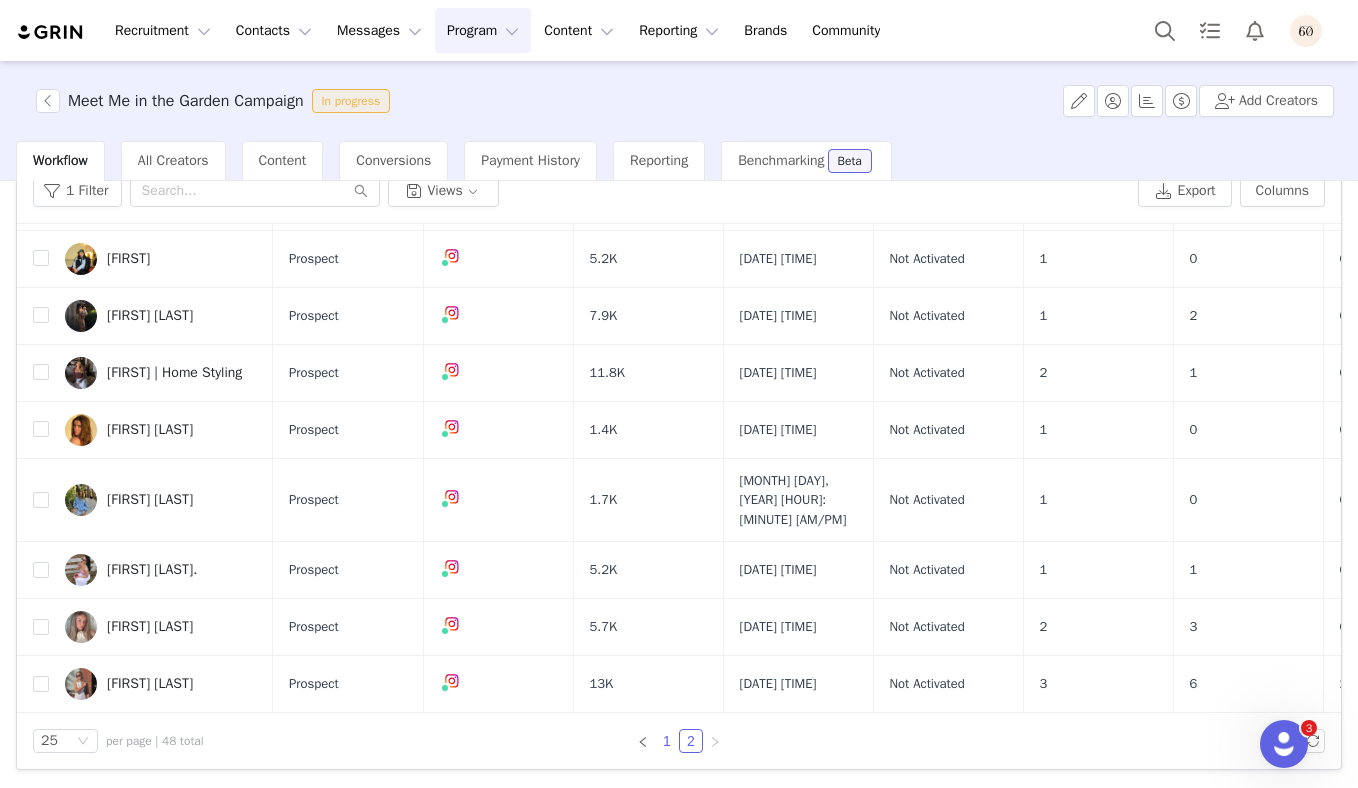 click on "1" at bounding box center (667, 741) 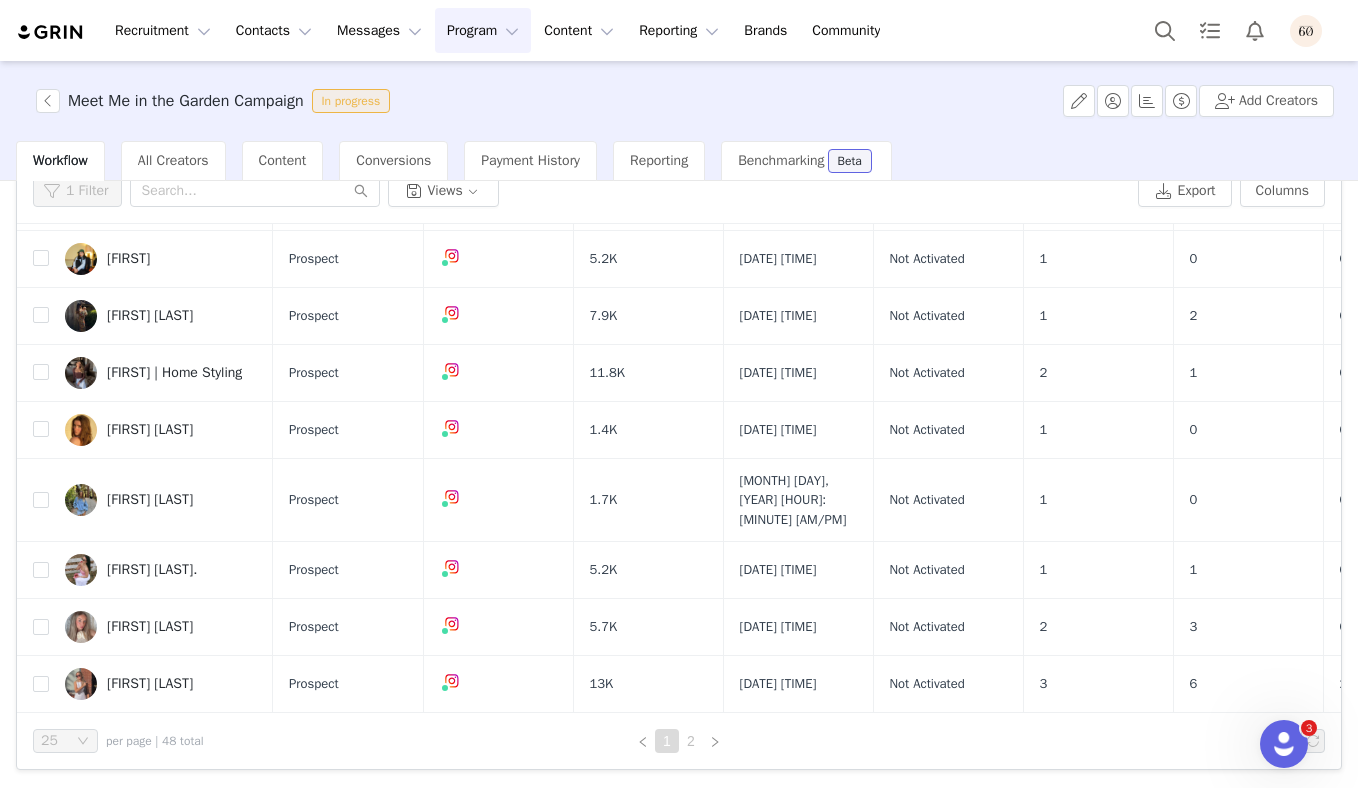 scroll, scrollTop: 0, scrollLeft: 0, axis: both 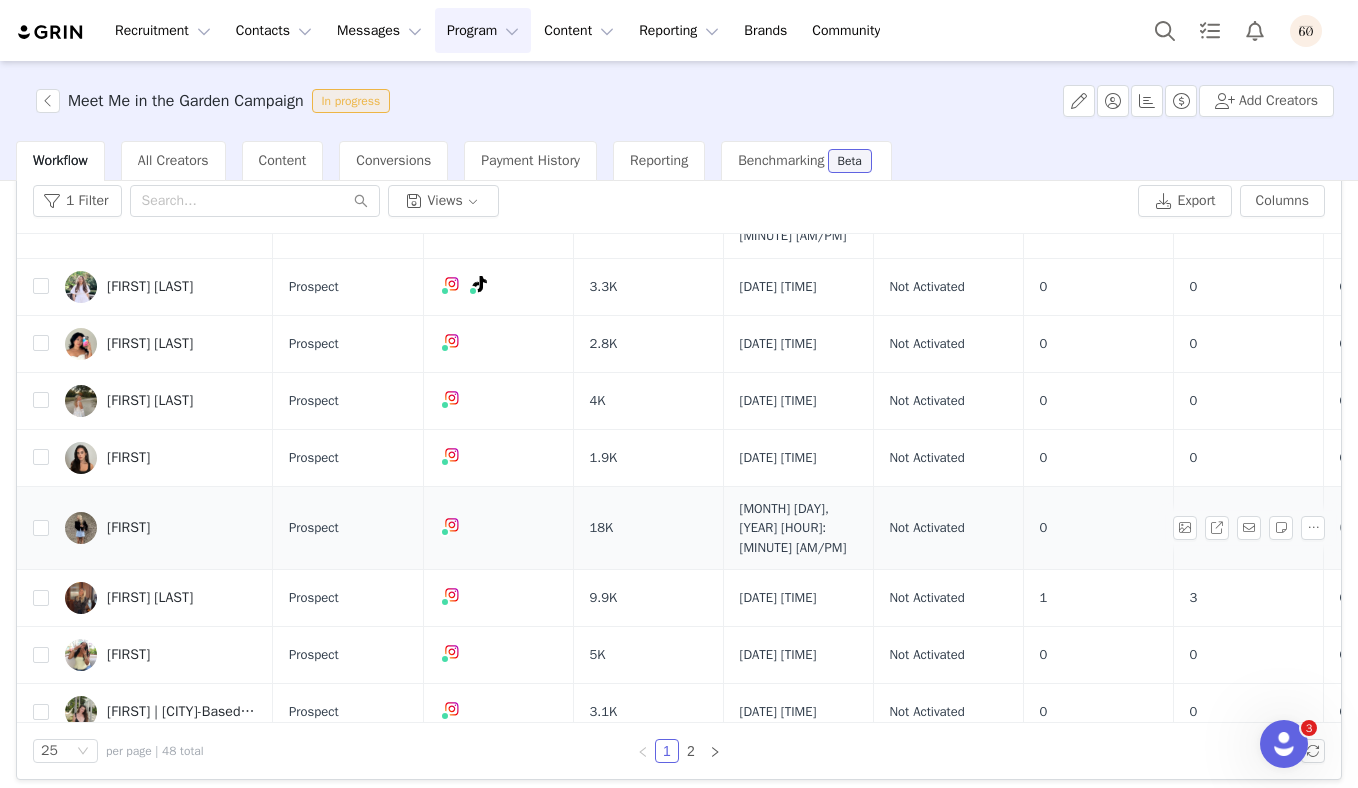 click on "[FIRST]" at bounding box center [128, 528] 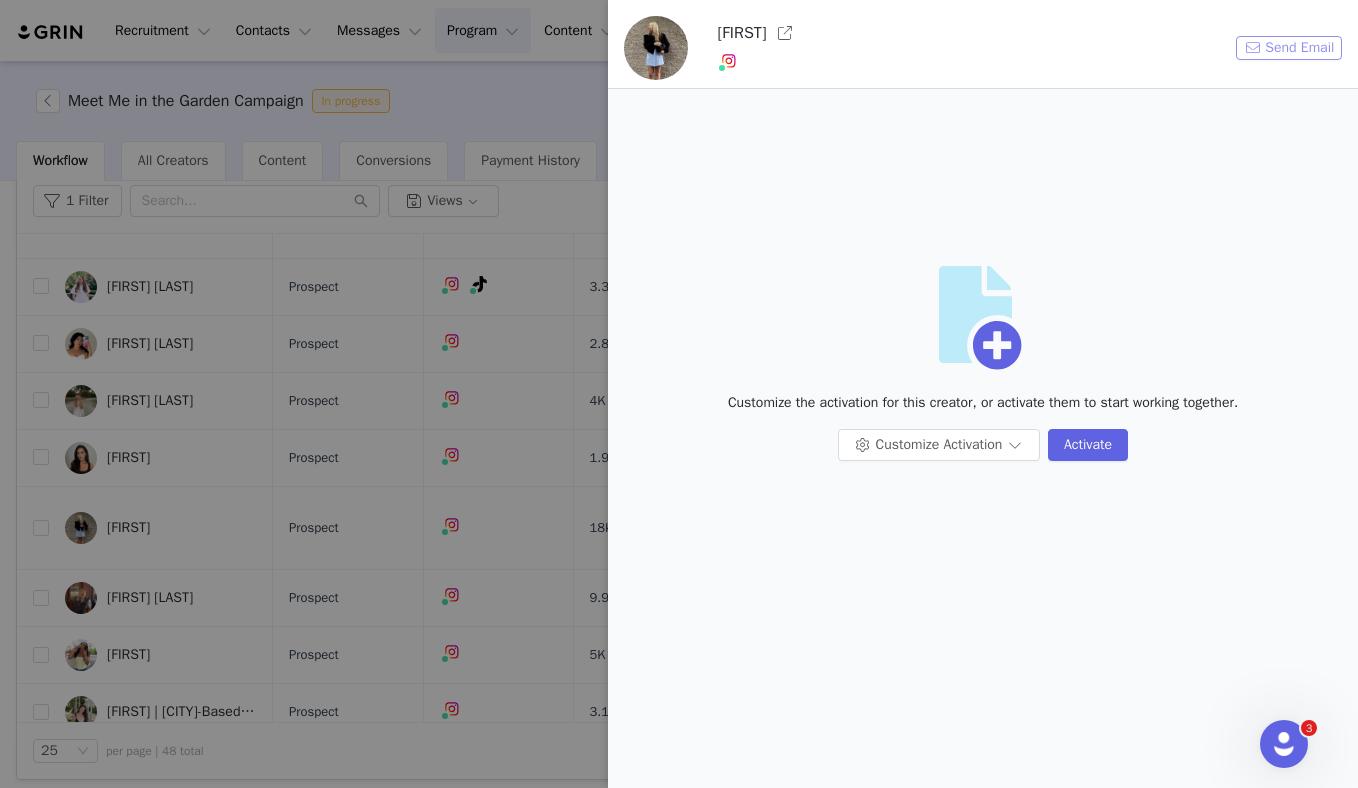 click on "Send Email" at bounding box center [1289, 48] 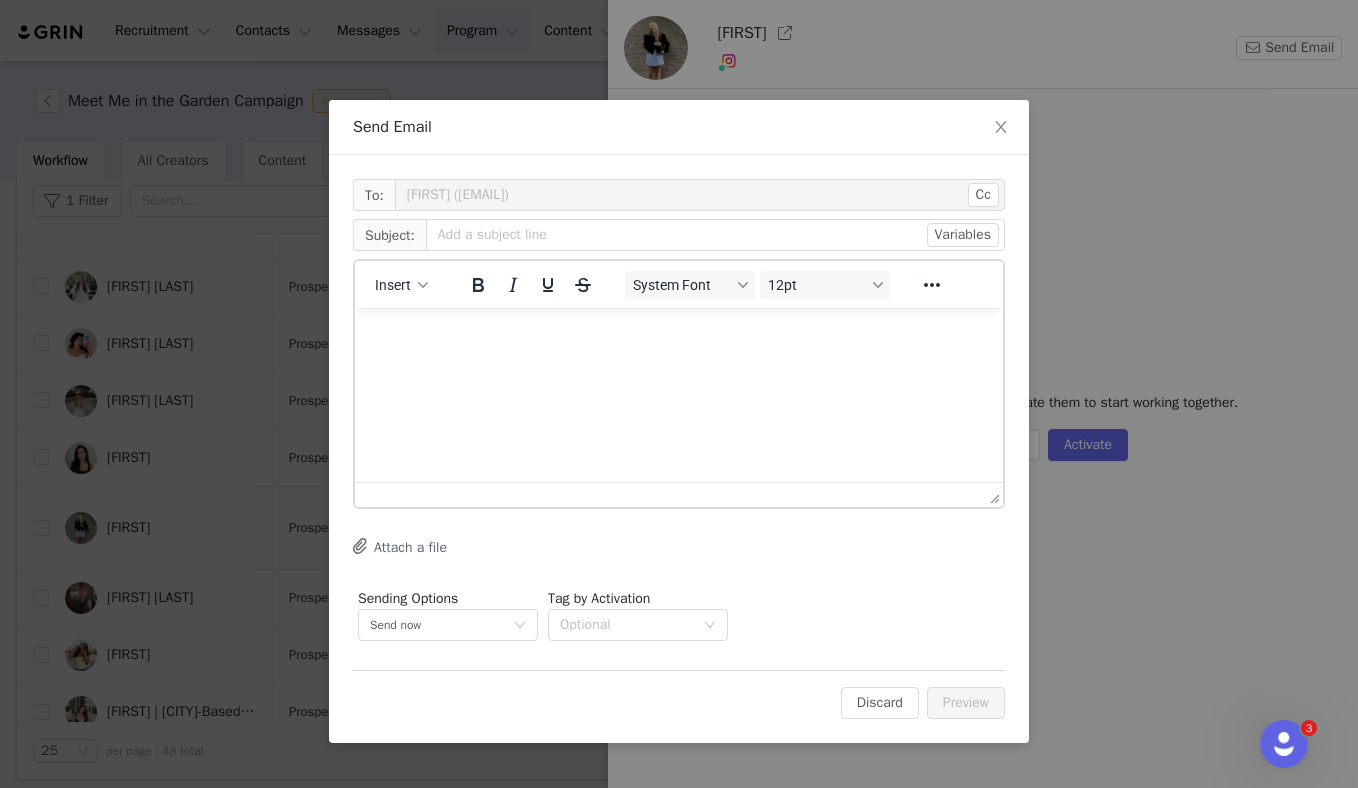 scroll, scrollTop: 0, scrollLeft: 0, axis: both 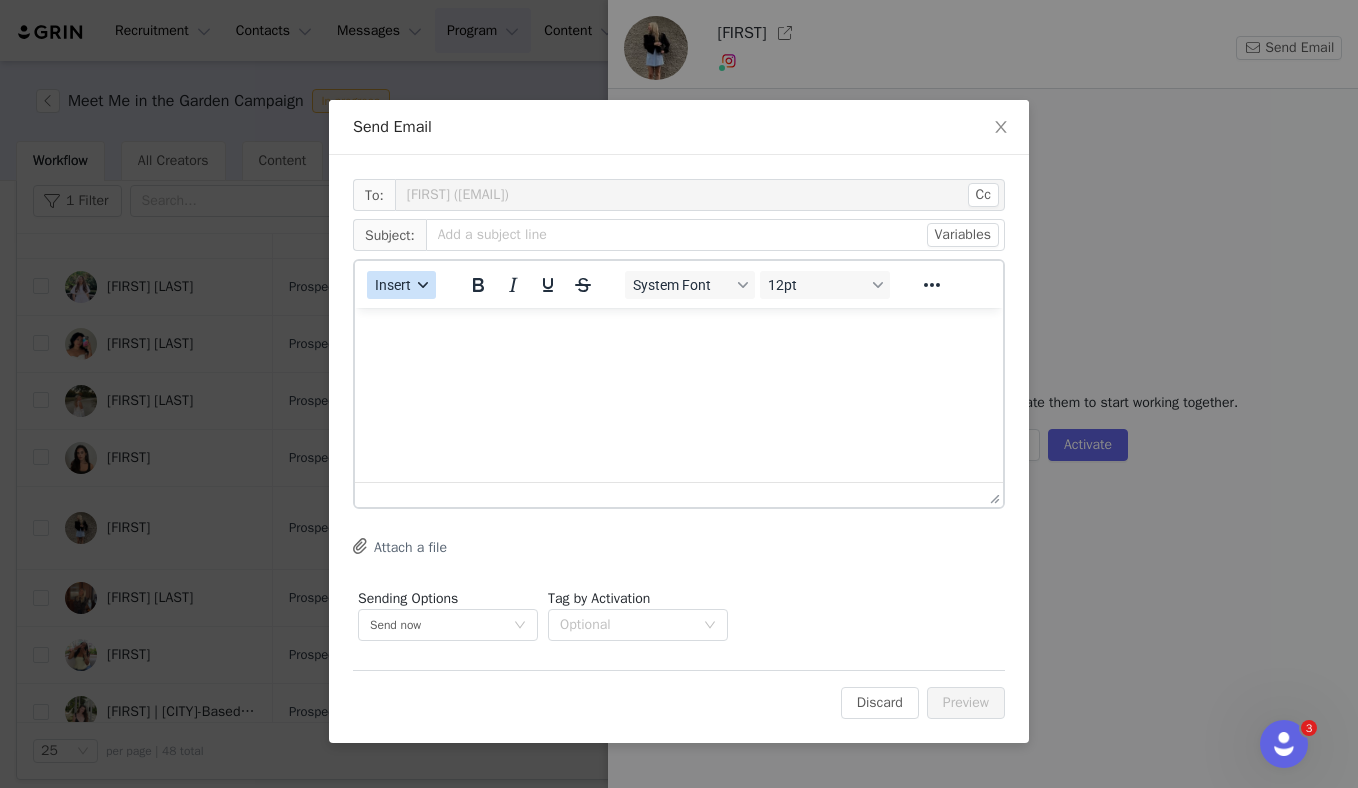 click on "Insert" at bounding box center [401, 285] 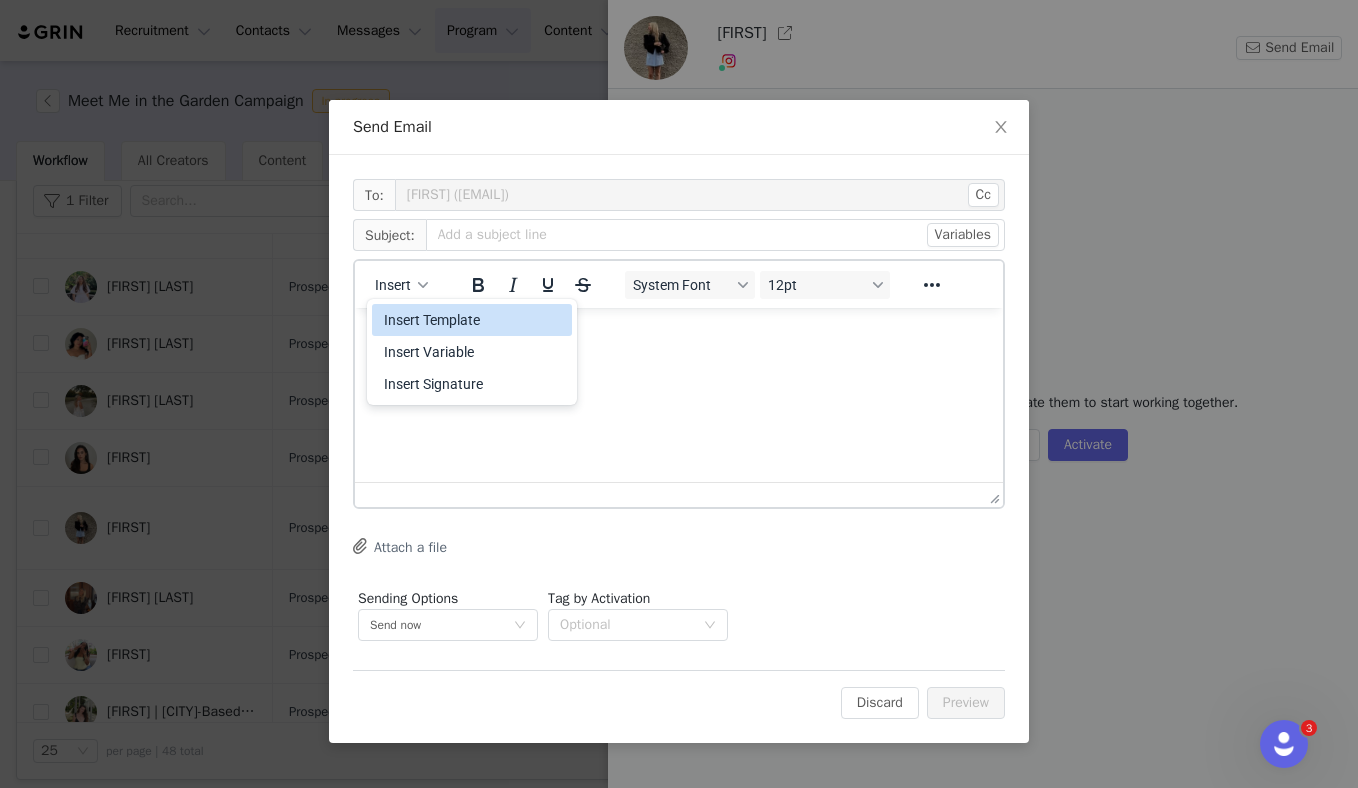 click on "Insert Template" at bounding box center (474, 320) 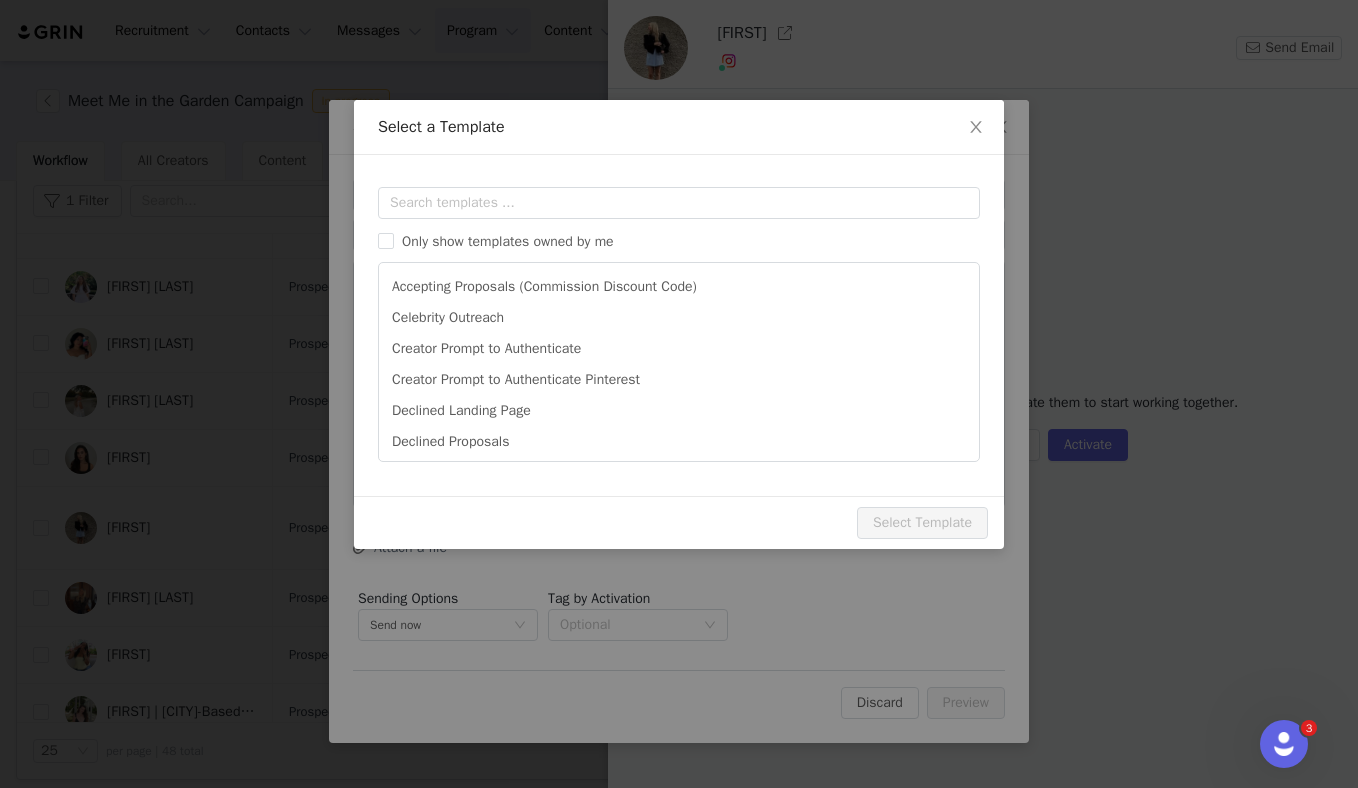 scroll, scrollTop: 0, scrollLeft: 0, axis: both 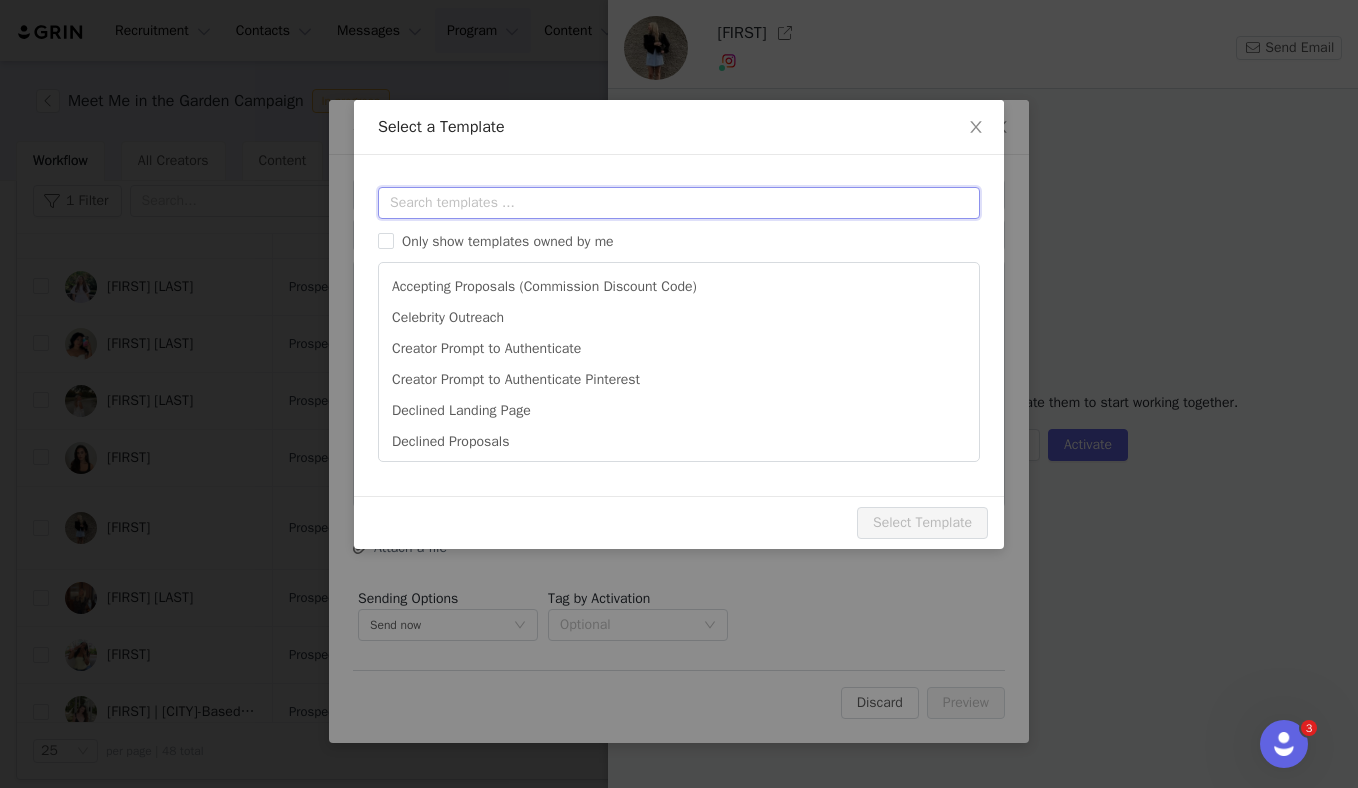 click at bounding box center (679, 203) 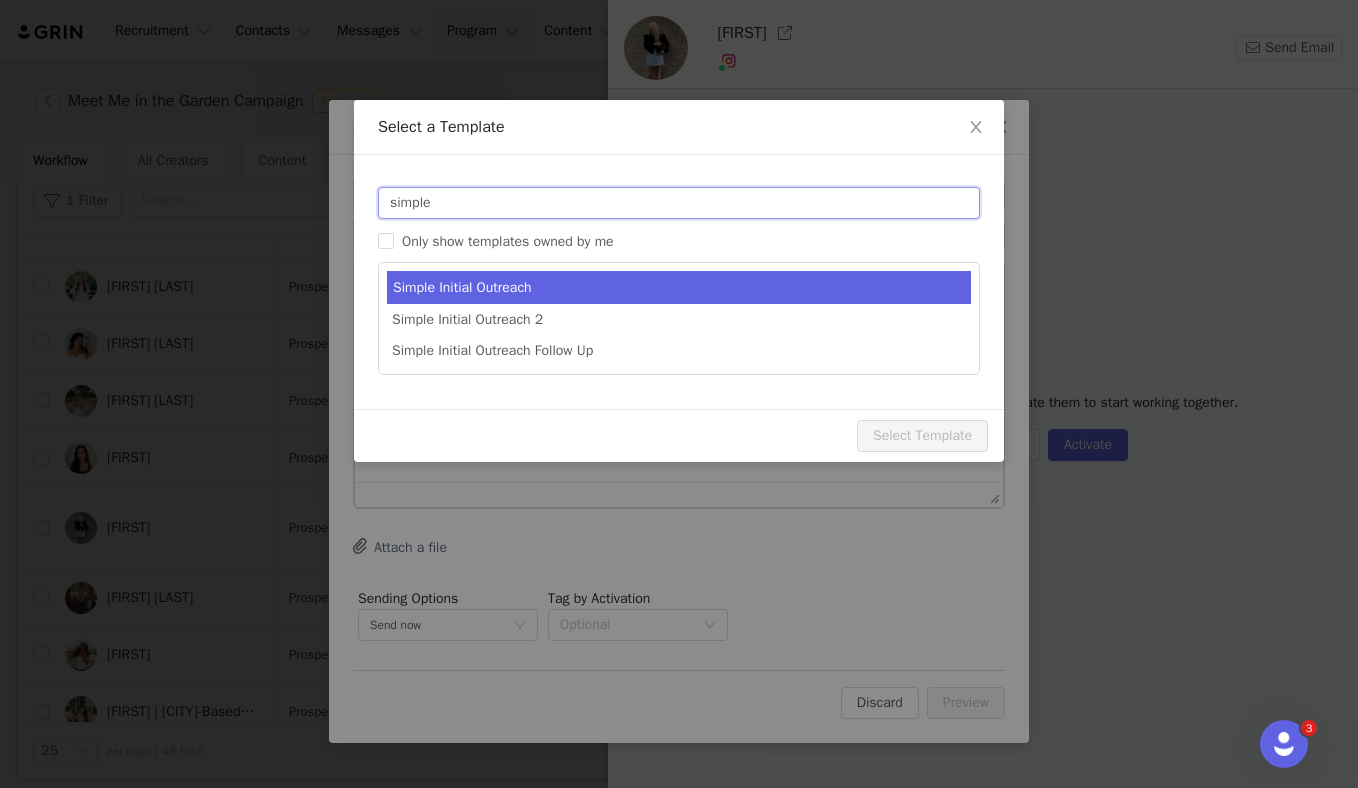 type on "simple" 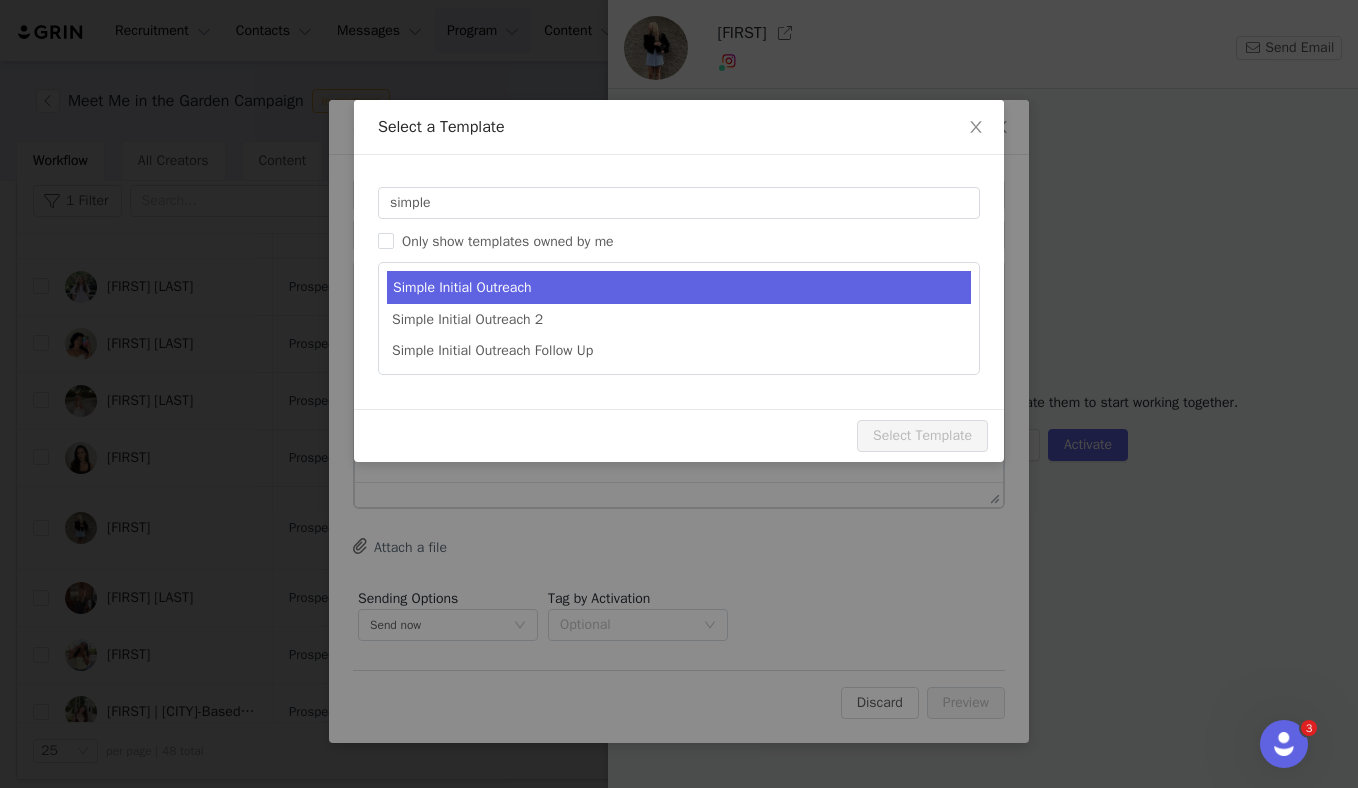 type on "Below 60 Collab ✨" 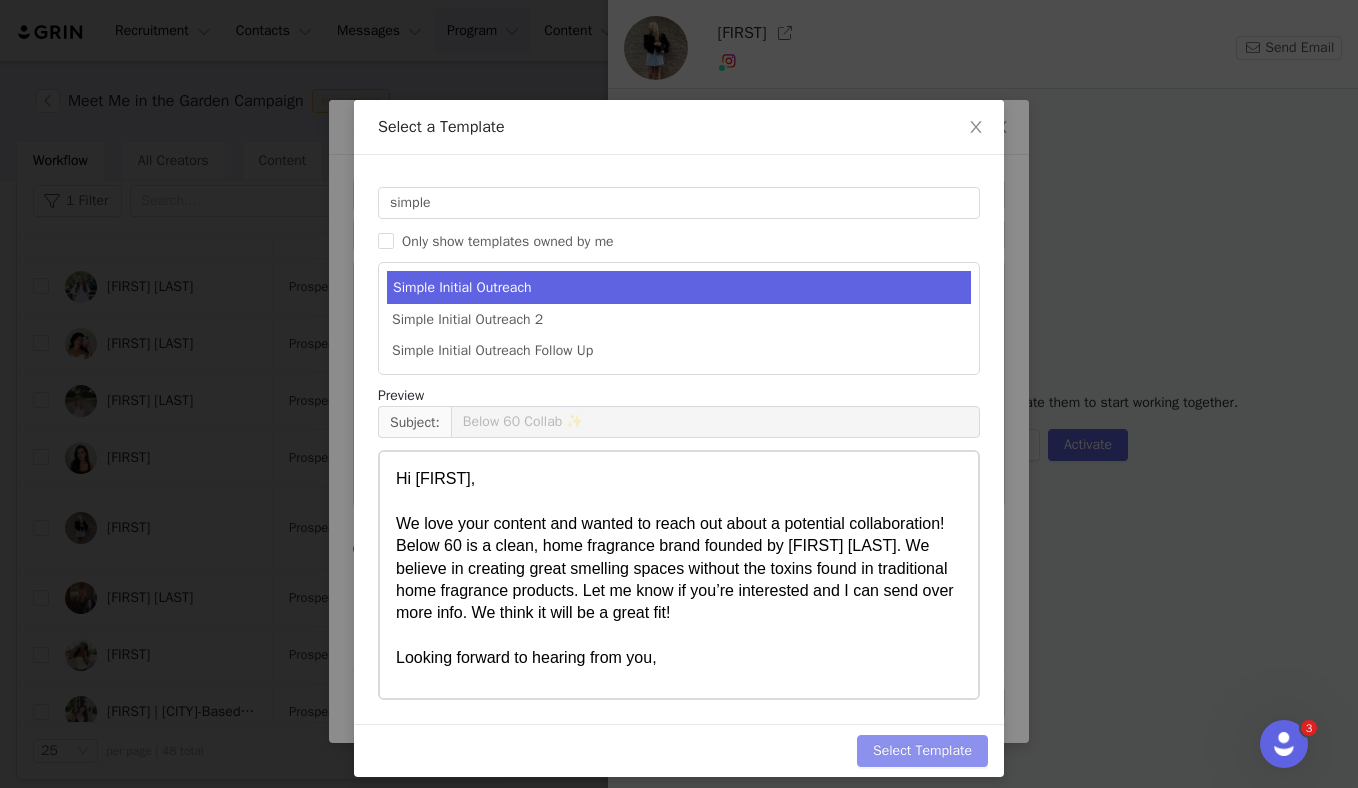 click on "Select Template" at bounding box center (922, 751) 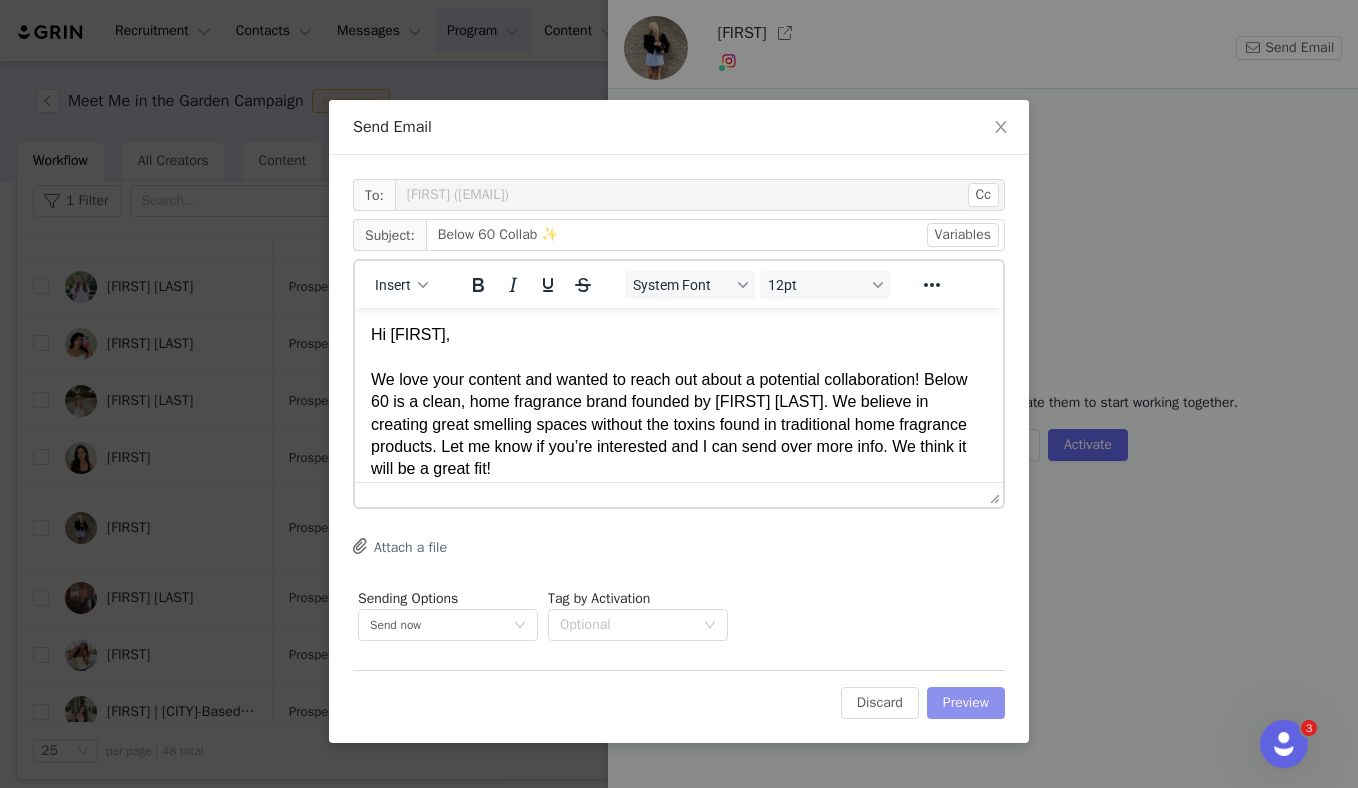 click on "Preview" at bounding box center (966, 703) 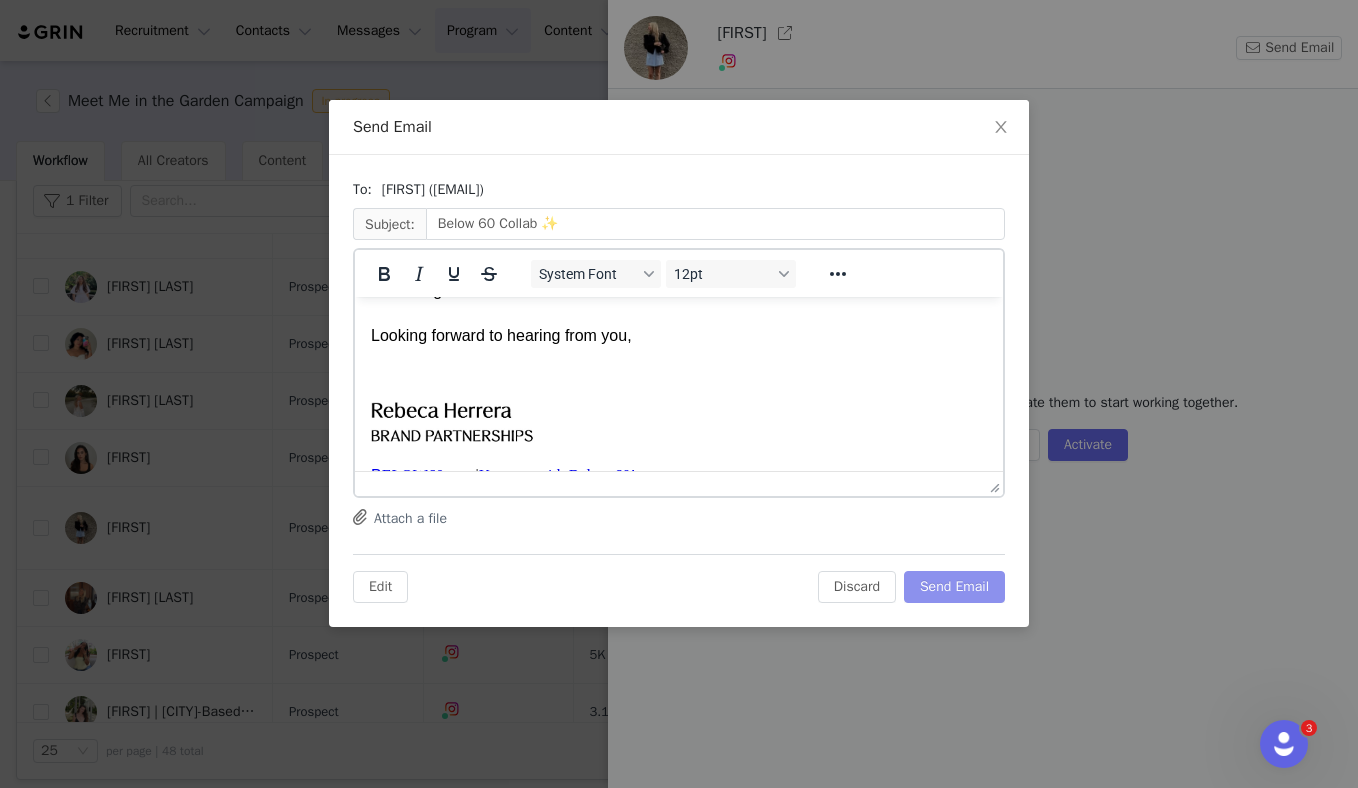 scroll, scrollTop: 190, scrollLeft: 0, axis: vertical 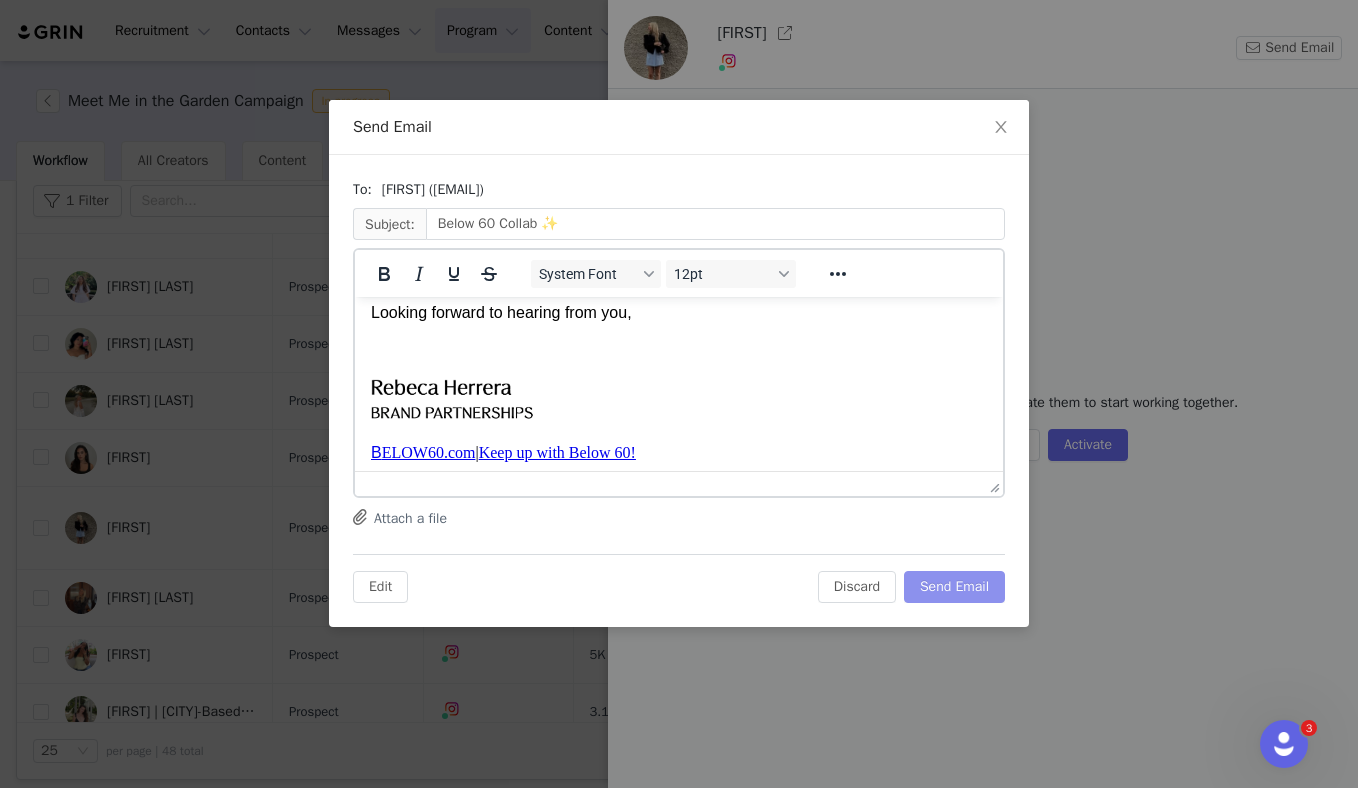 click on "Send Email" at bounding box center (954, 587) 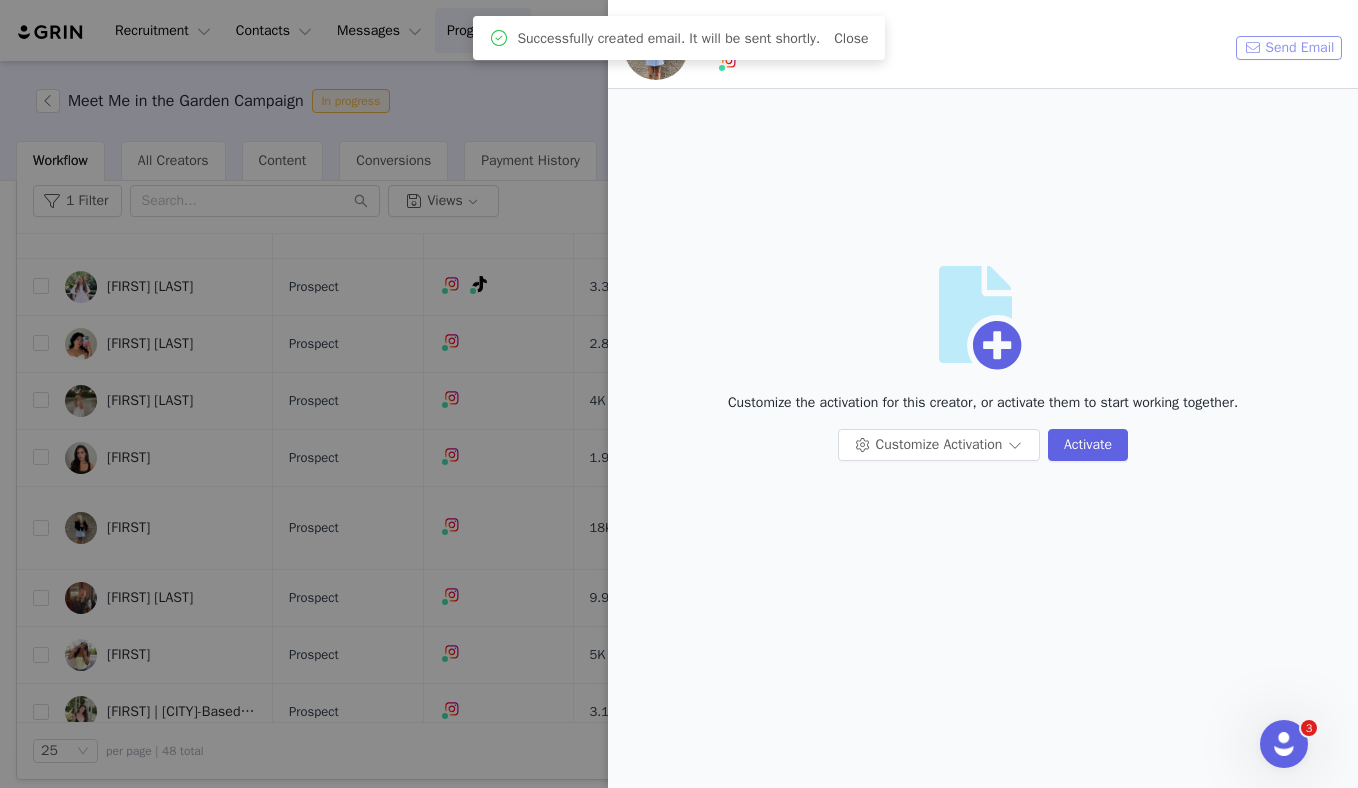 scroll, scrollTop: 0, scrollLeft: 0, axis: both 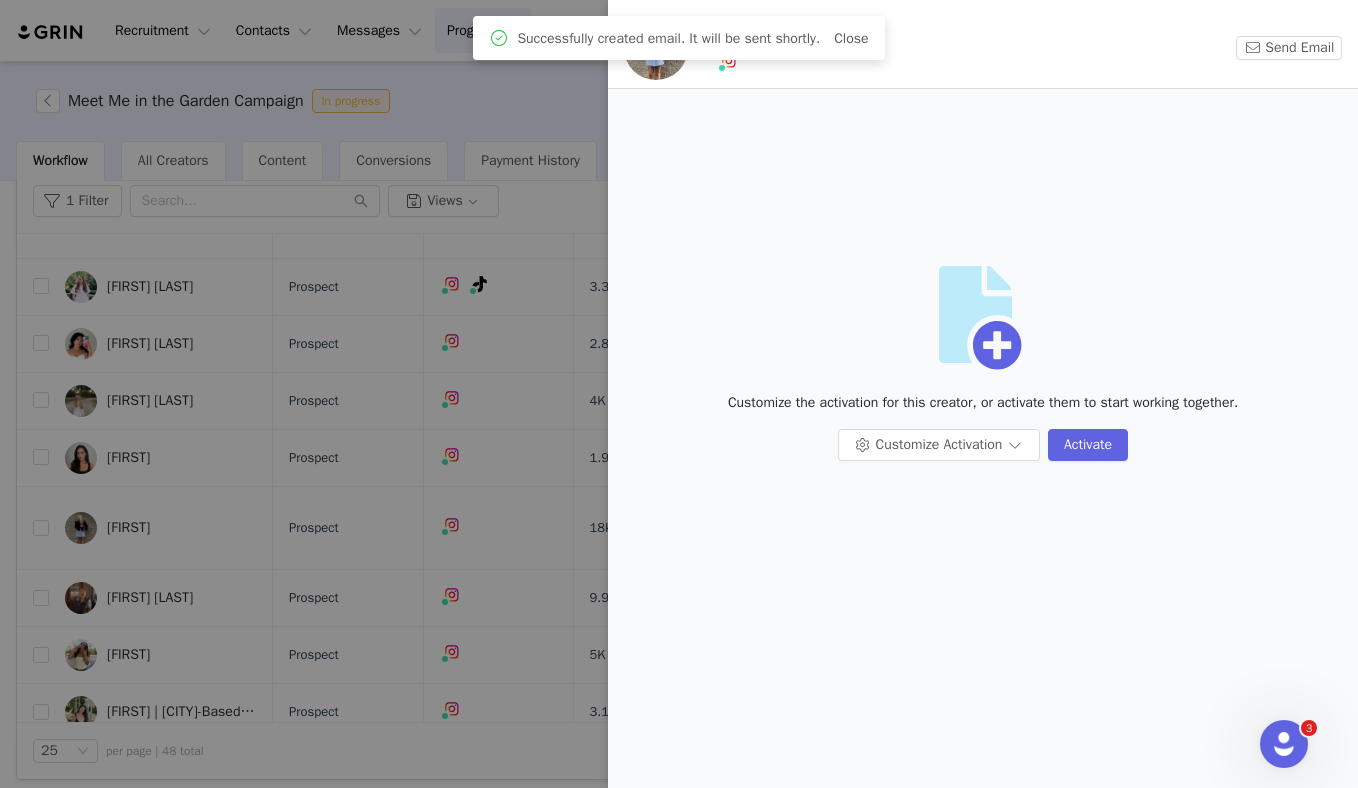 click at bounding box center [679, 394] 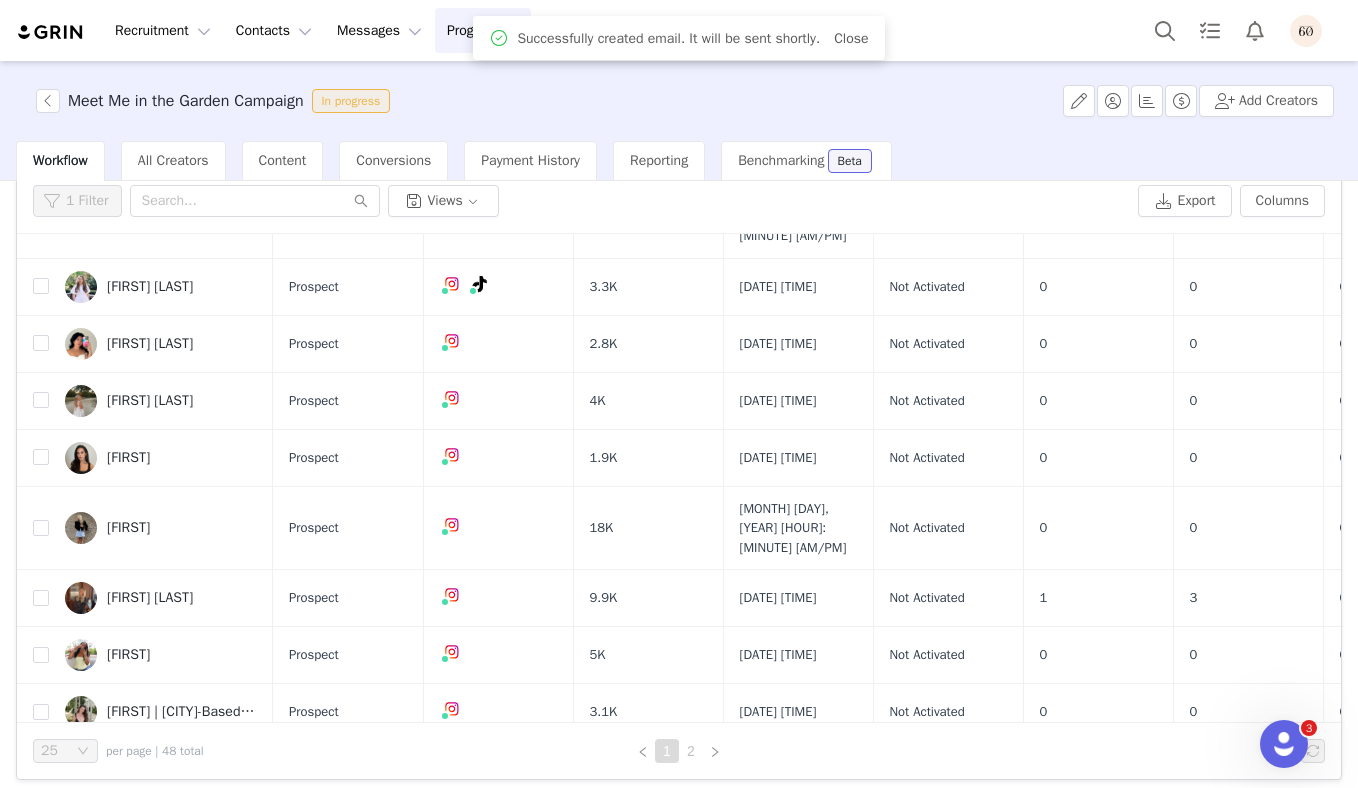 scroll, scrollTop: 0, scrollLeft: 0, axis: both 